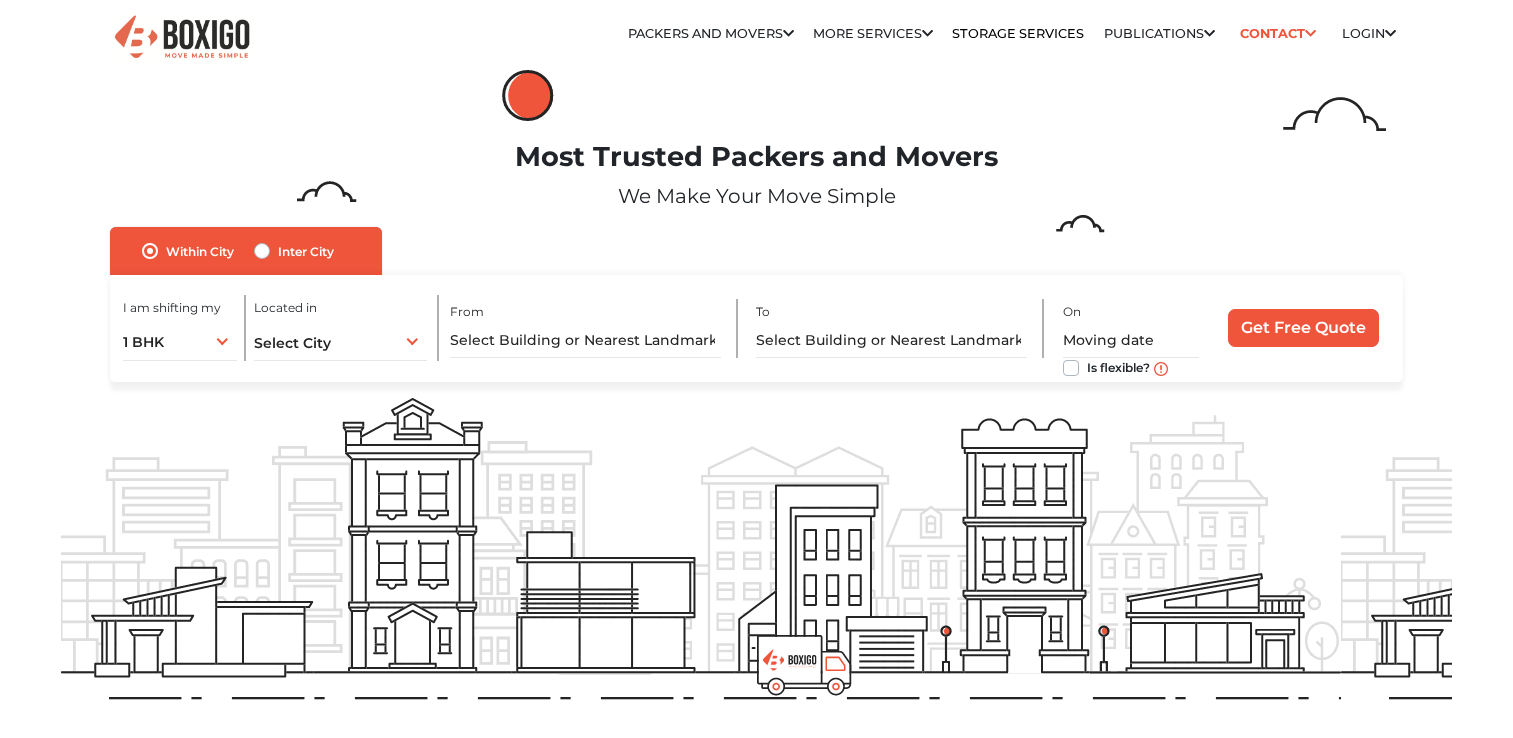 scroll, scrollTop: 0, scrollLeft: 0, axis: both 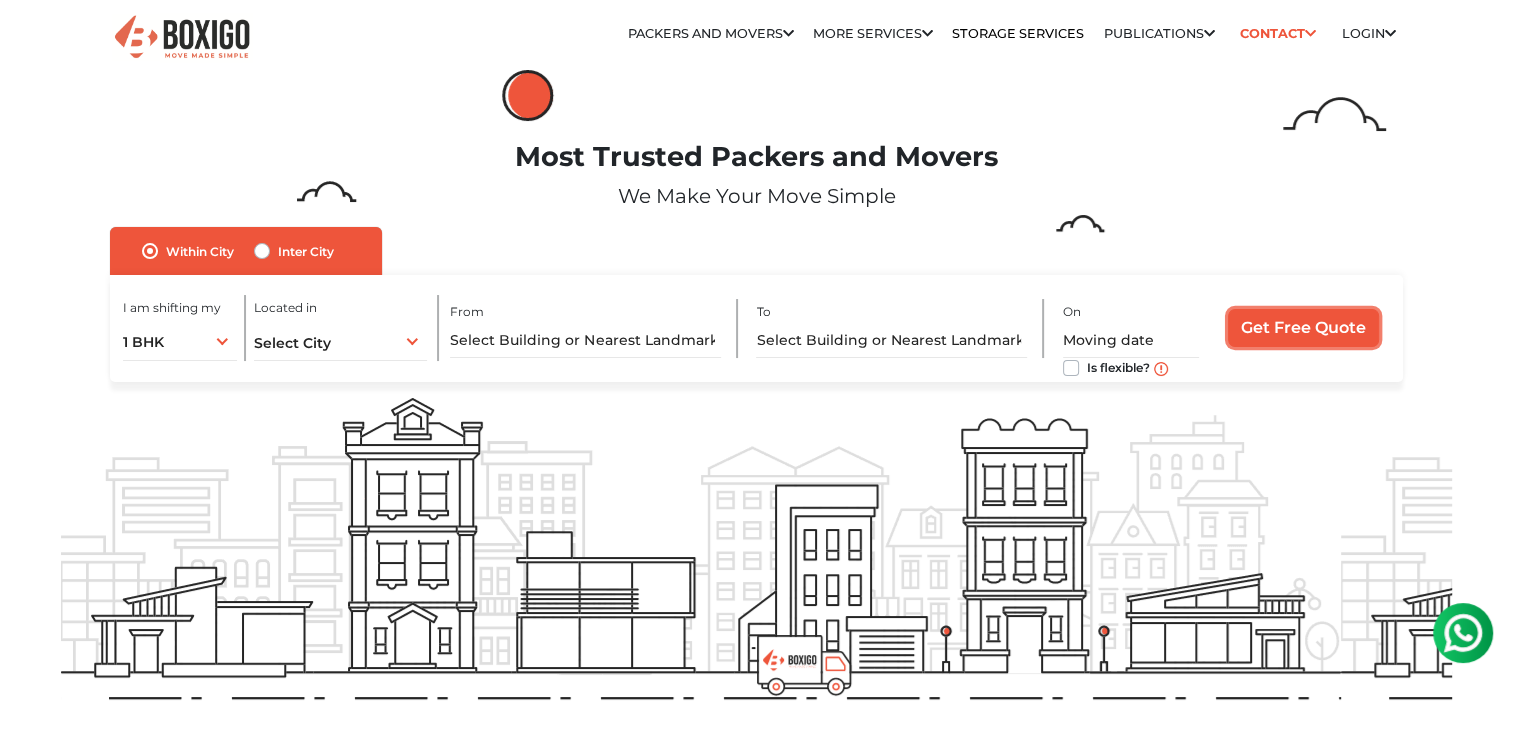click on "Get Free Quote" at bounding box center (1303, 328) 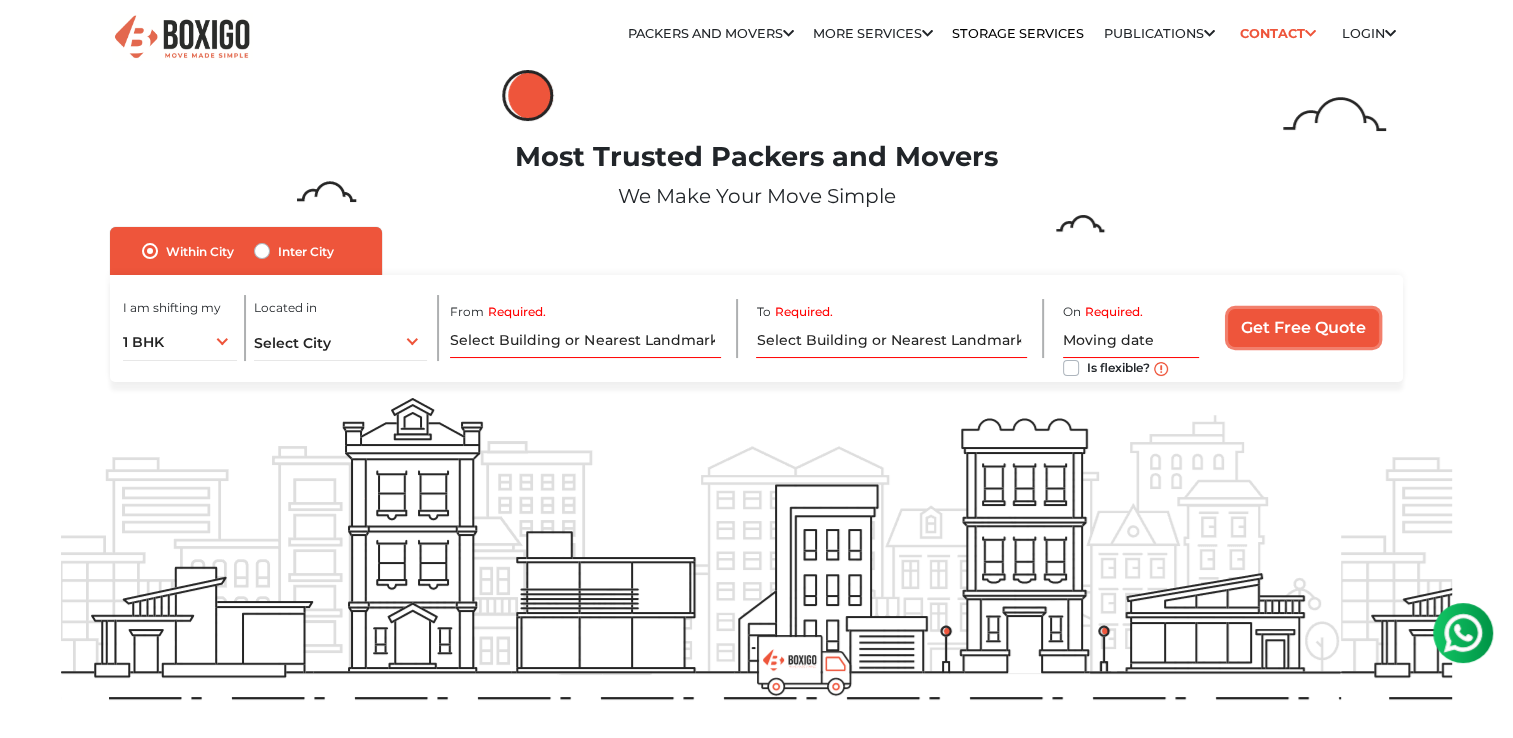 click on "Get Free Quote" at bounding box center (1303, 328) 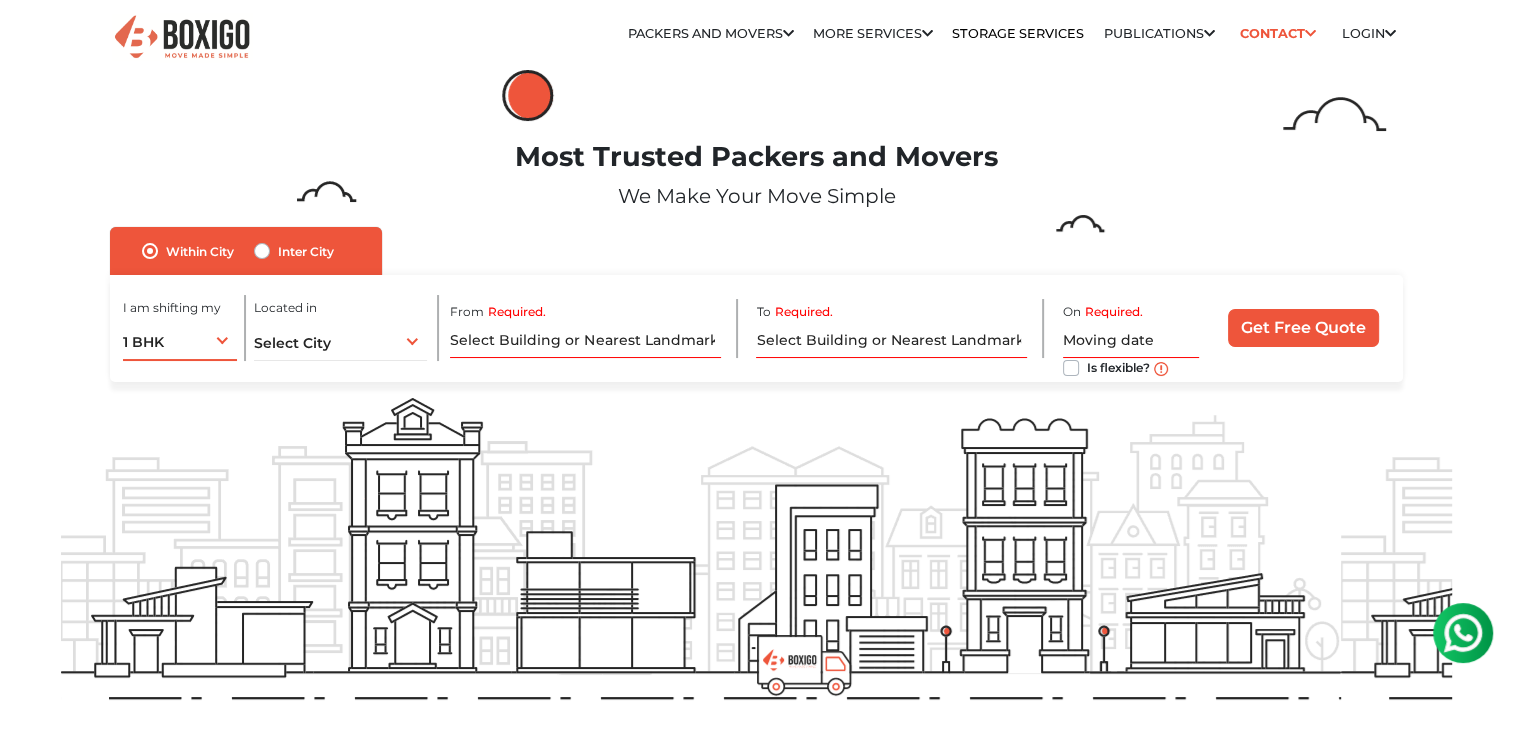 click on "1 BHK  1 BHK  2 BHK  3 BHK  3 + BHK  FEW ITEMS" at bounding box center (180, 340) 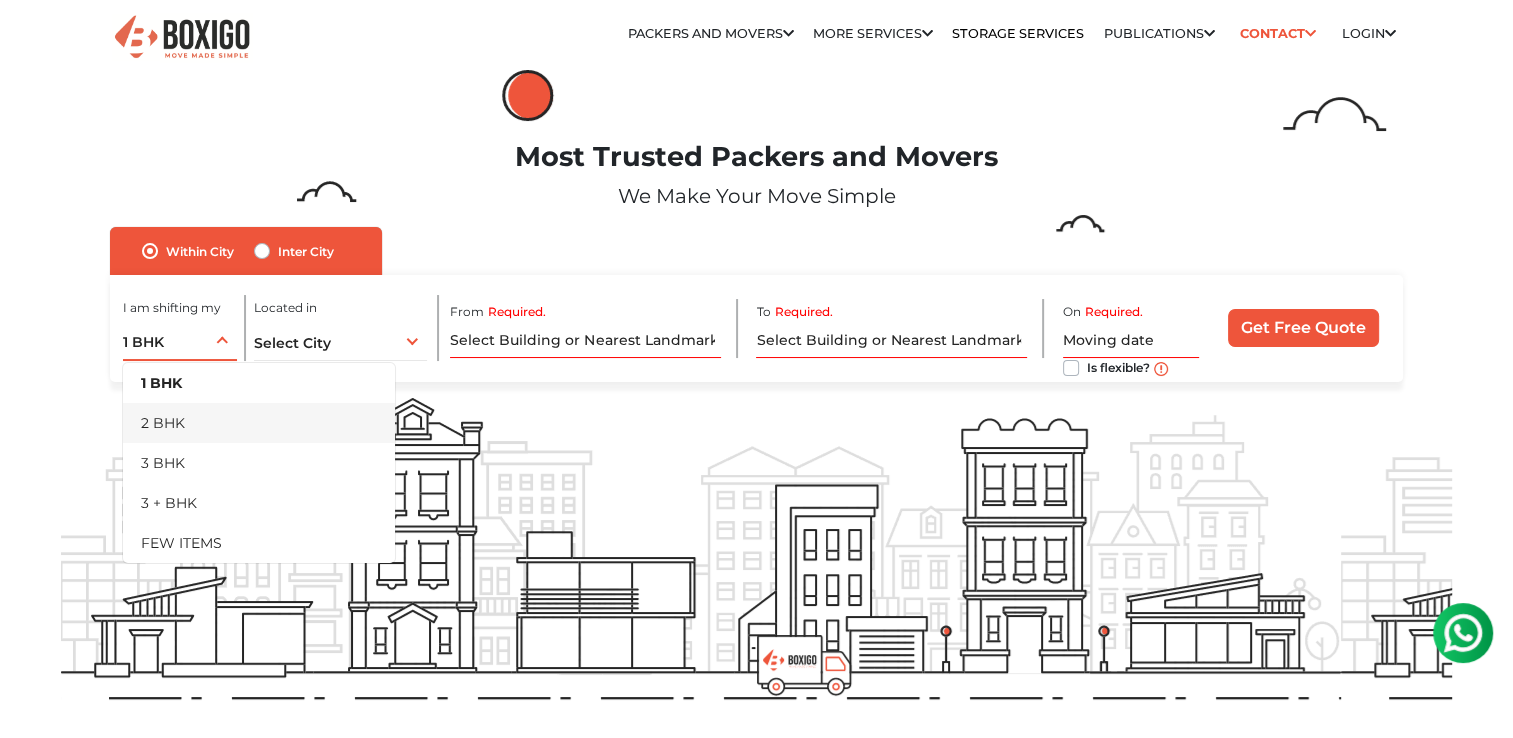 click on "2 BHK" at bounding box center (259, 423) 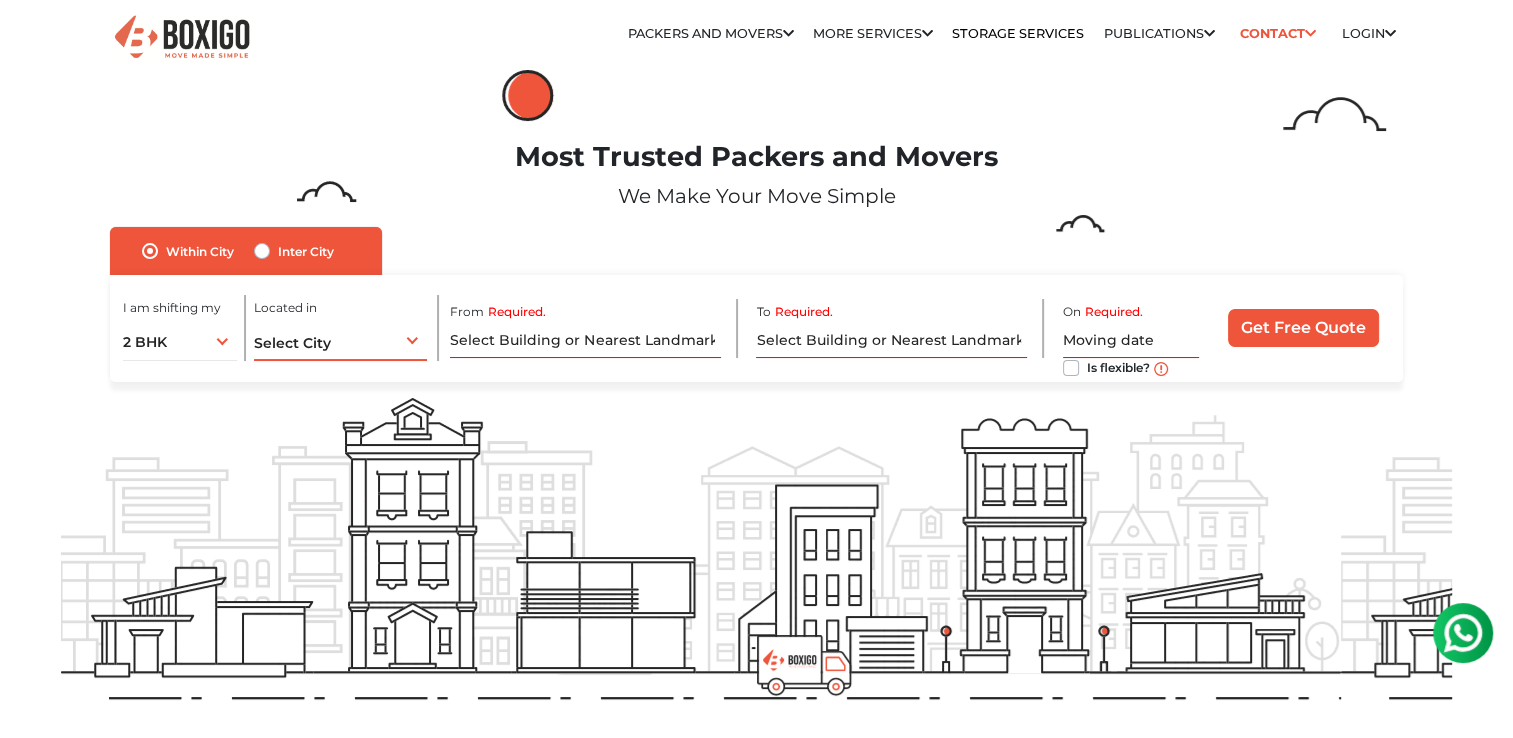 click on "Select City   Select City  Bangalore Bengaluru Bhopal Bhubaneswar Chennai Coimbatore Cuttack Delhi Gulbarga Gurugram Guwahati Hyderabad Indore Jaipur Kalyan & Dombivali Kochi Kolkata Lucknow Madurai Mangalore Mumbai Mysore Navi Mumbai Noida Patna Pune Raipur Secunderabad Siliguri Srirangam Thane Thiruvananthapuram Vijayawada Visakhapatnam Warangal" at bounding box center (340, 340) 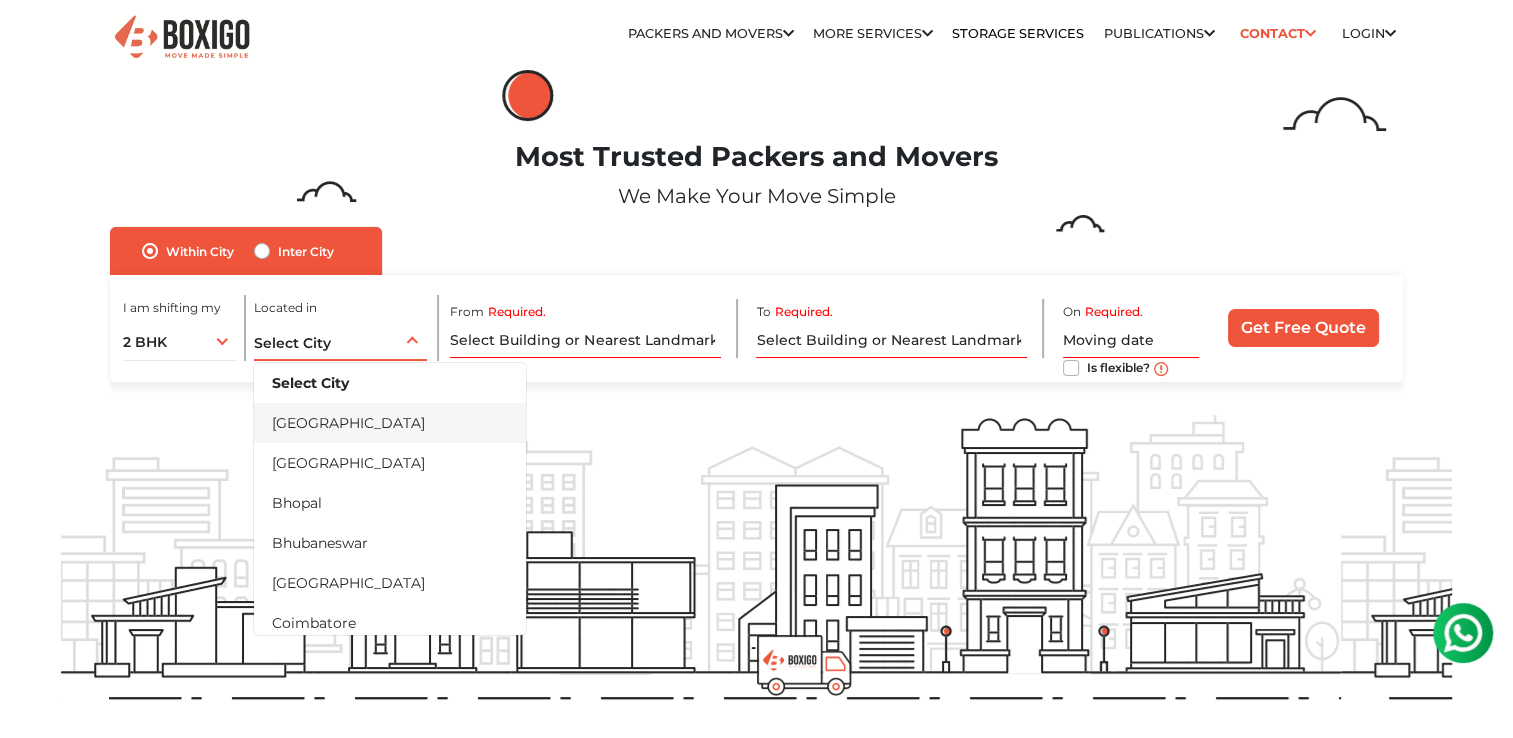 click on "[GEOGRAPHIC_DATA]" at bounding box center (390, 423) 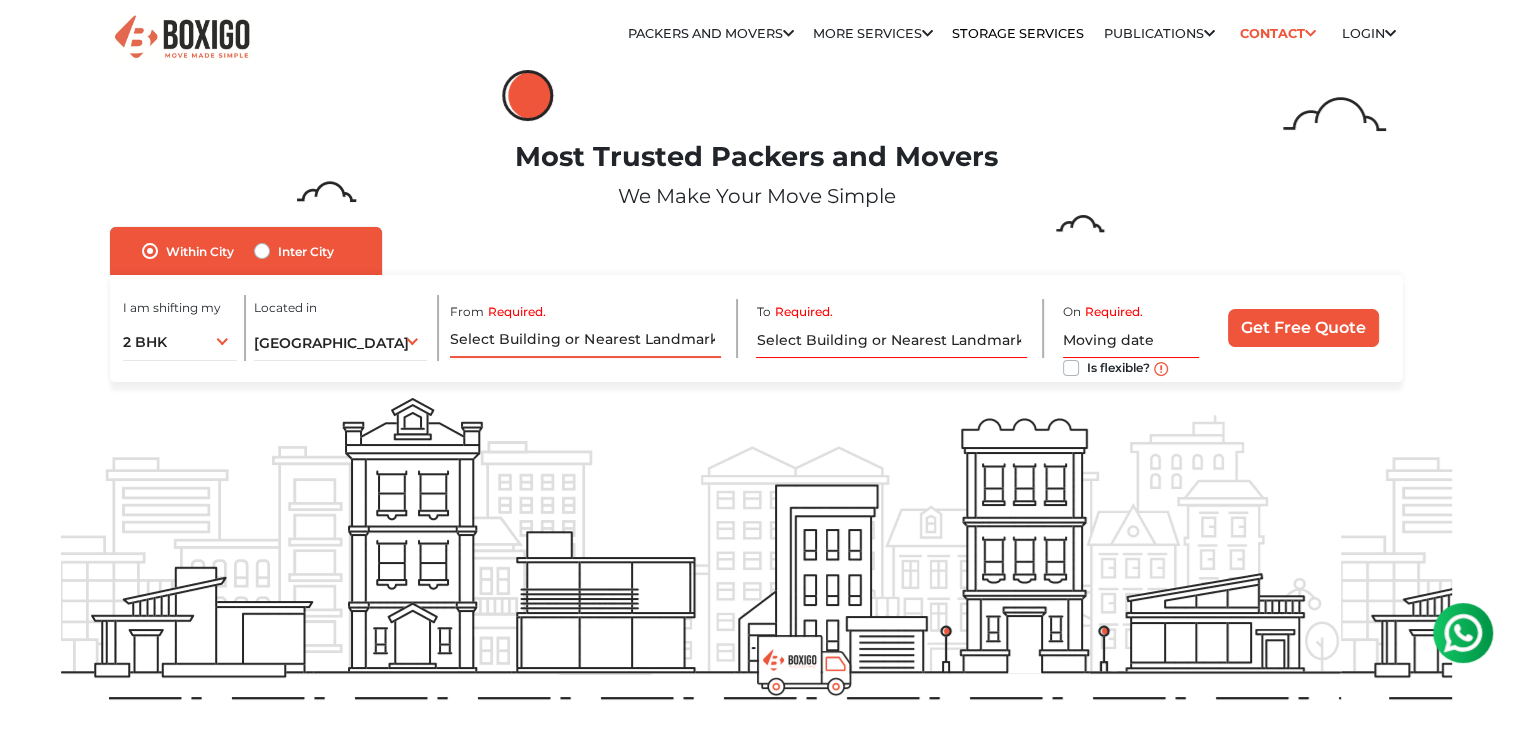 click on "Required." at bounding box center (585, 340) 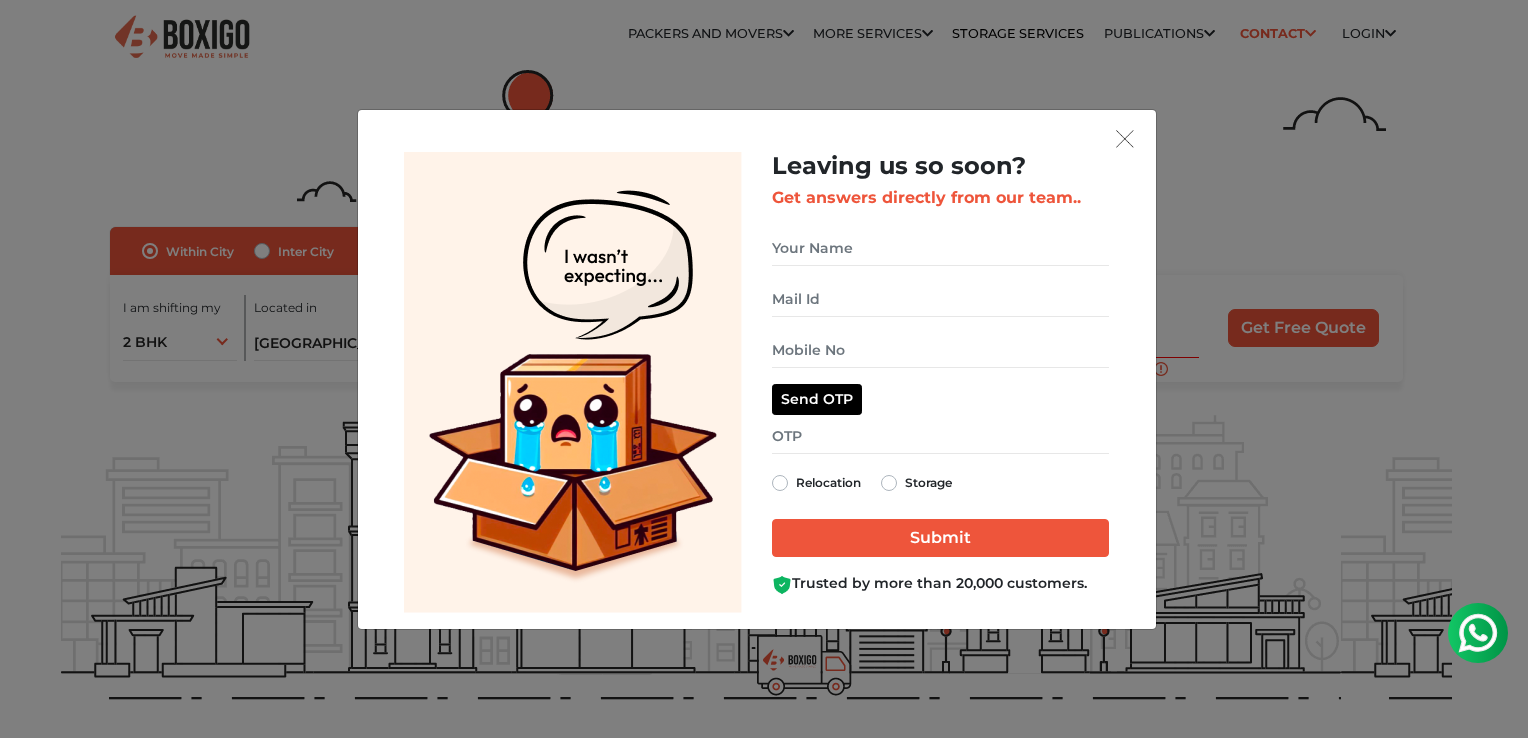 type on "R" 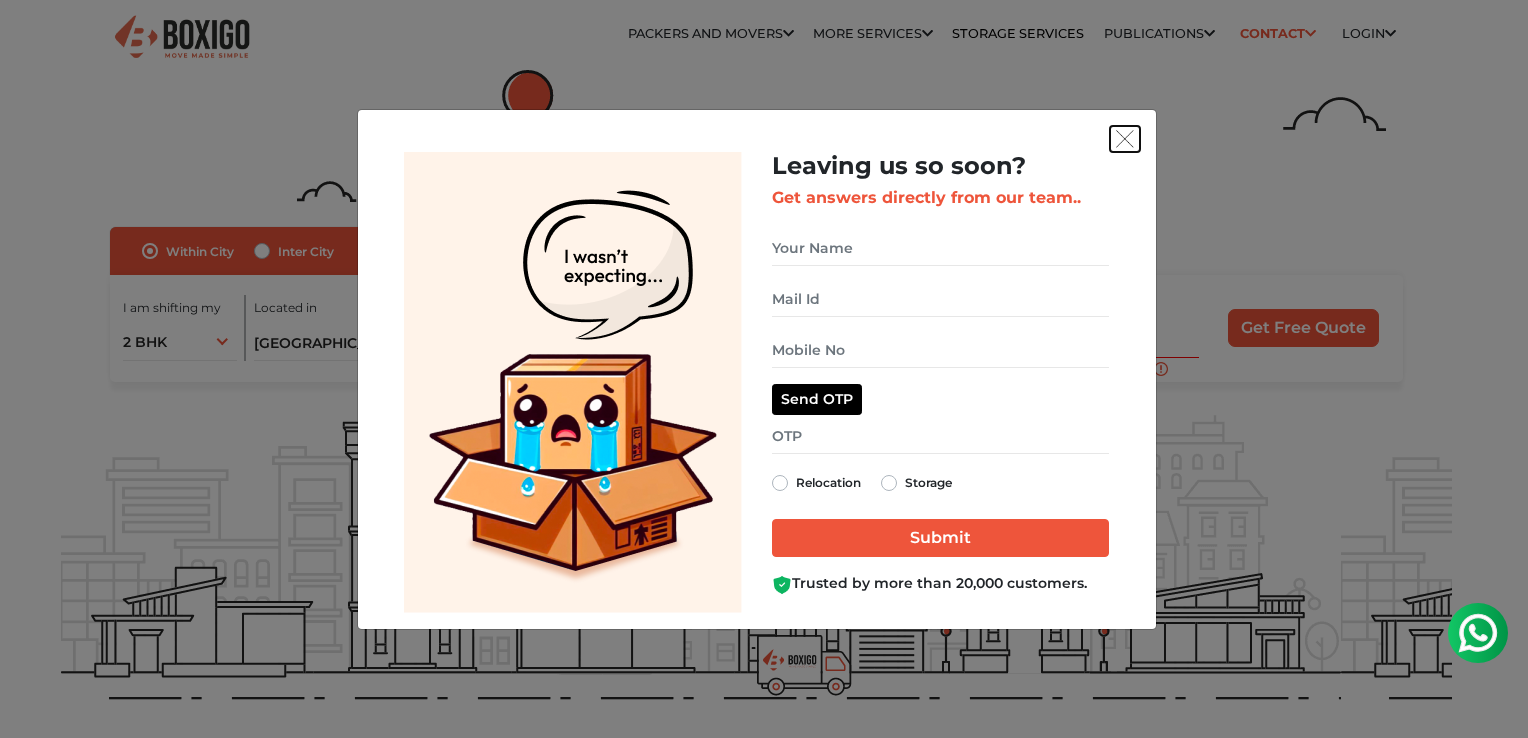 click at bounding box center (1125, 139) 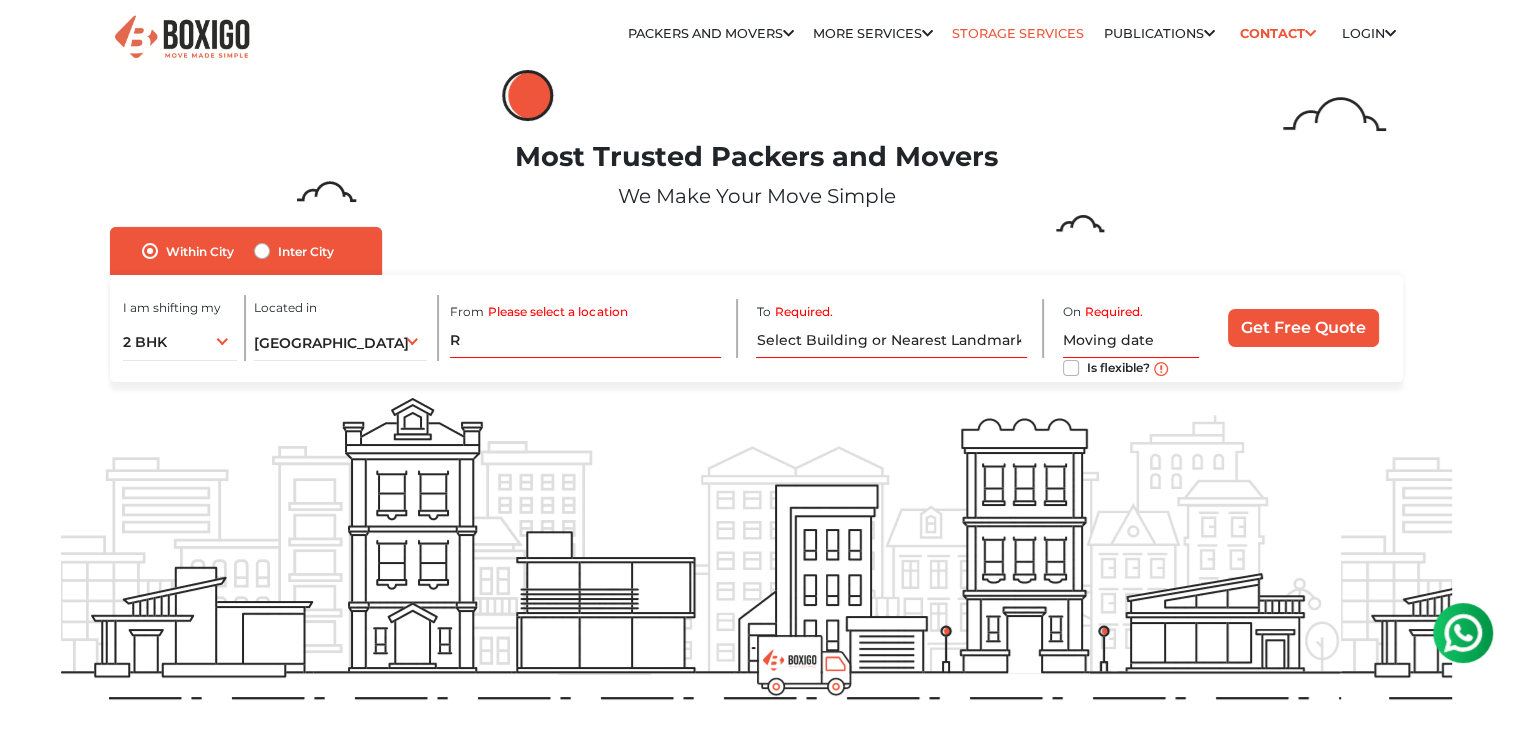 click on "Storage Services" at bounding box center (1018, 33) 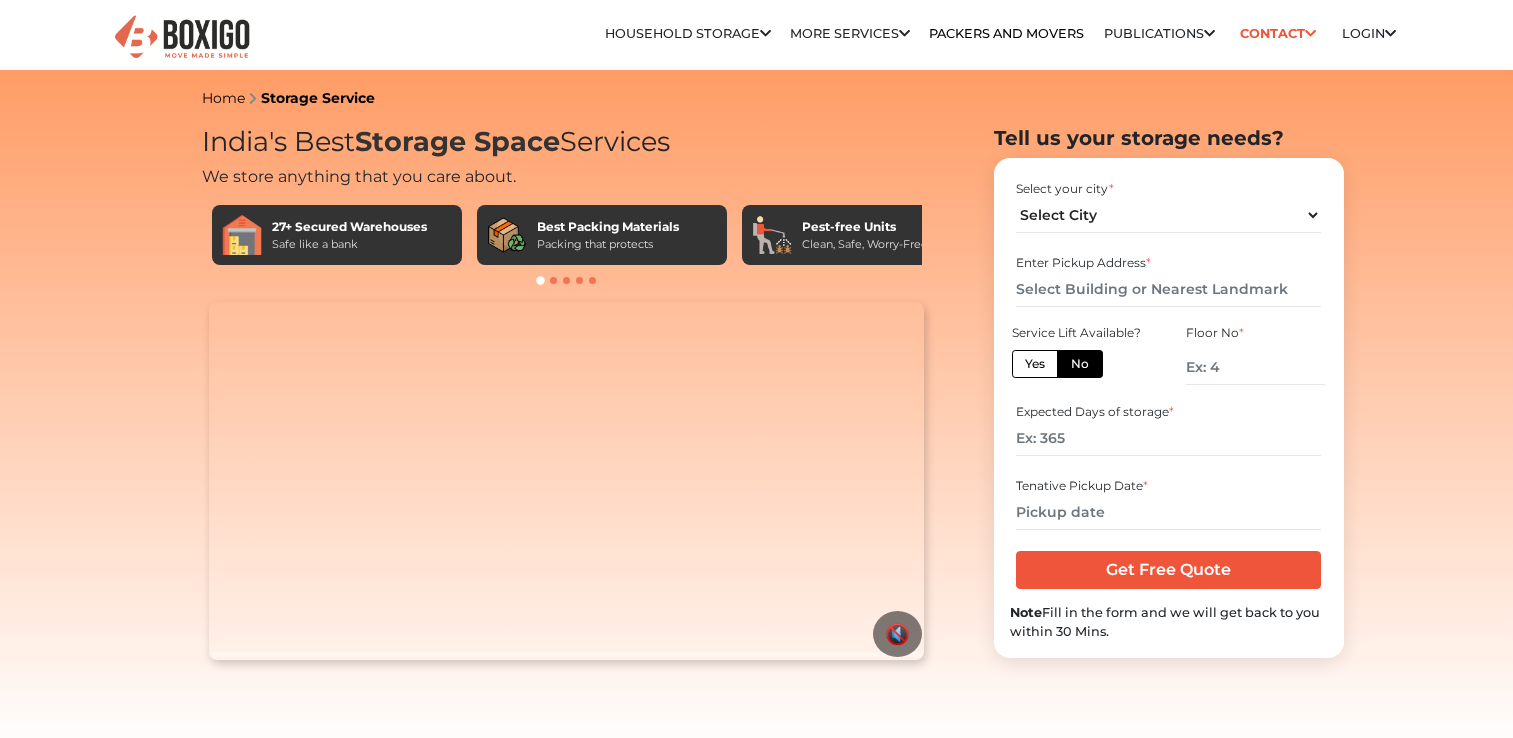 scroll, scrollTop: 0, scrollLeft: 0, axis: both 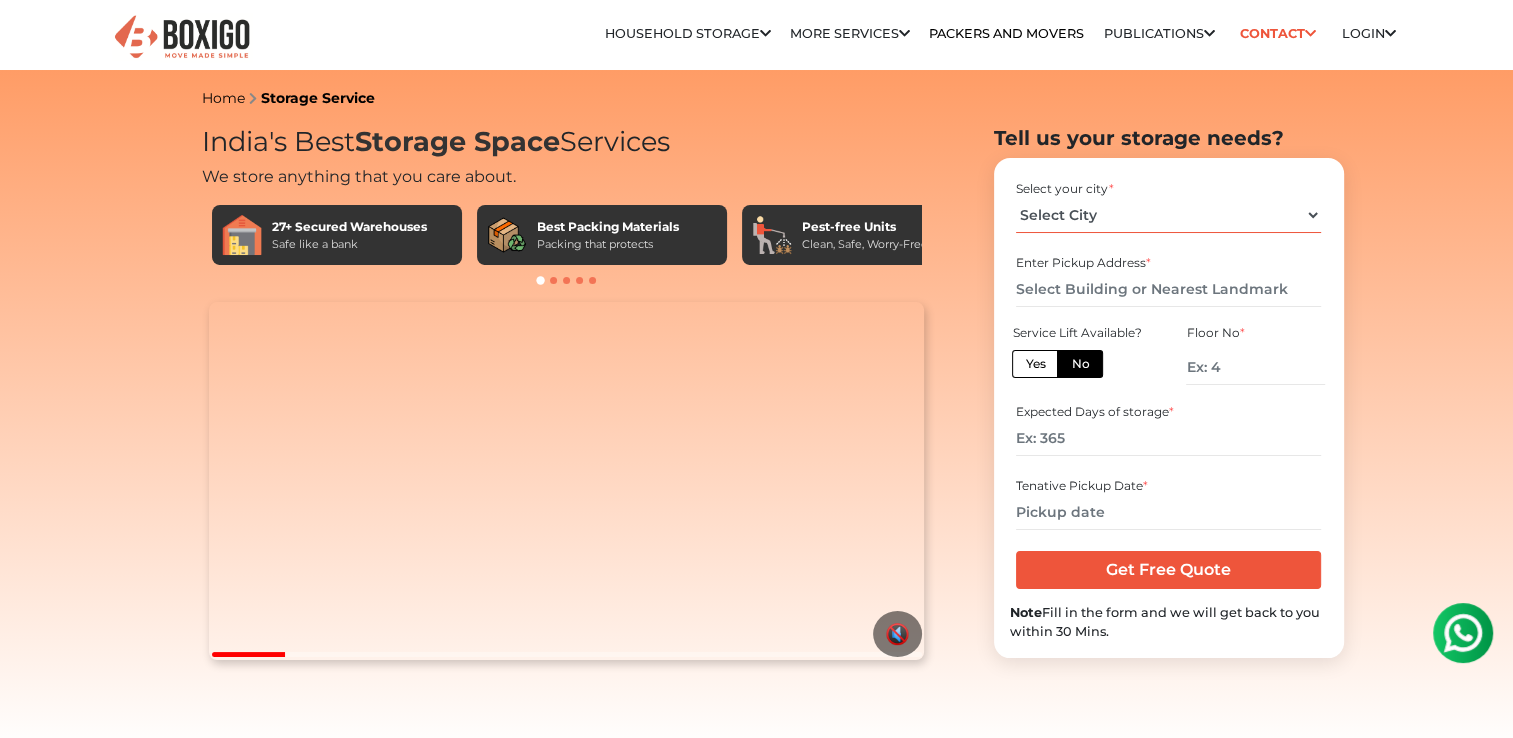 click on "Select City
Bangalore
Bengaluru
Bhopal
Bhubaneswar
Chennai
Coimbatore
Cuttack Delhi Gulbarga Gurugram Guwahati Hyderabad Indore Jaipur Kalyan & Dombivali" at bounding box center [1168, 215] 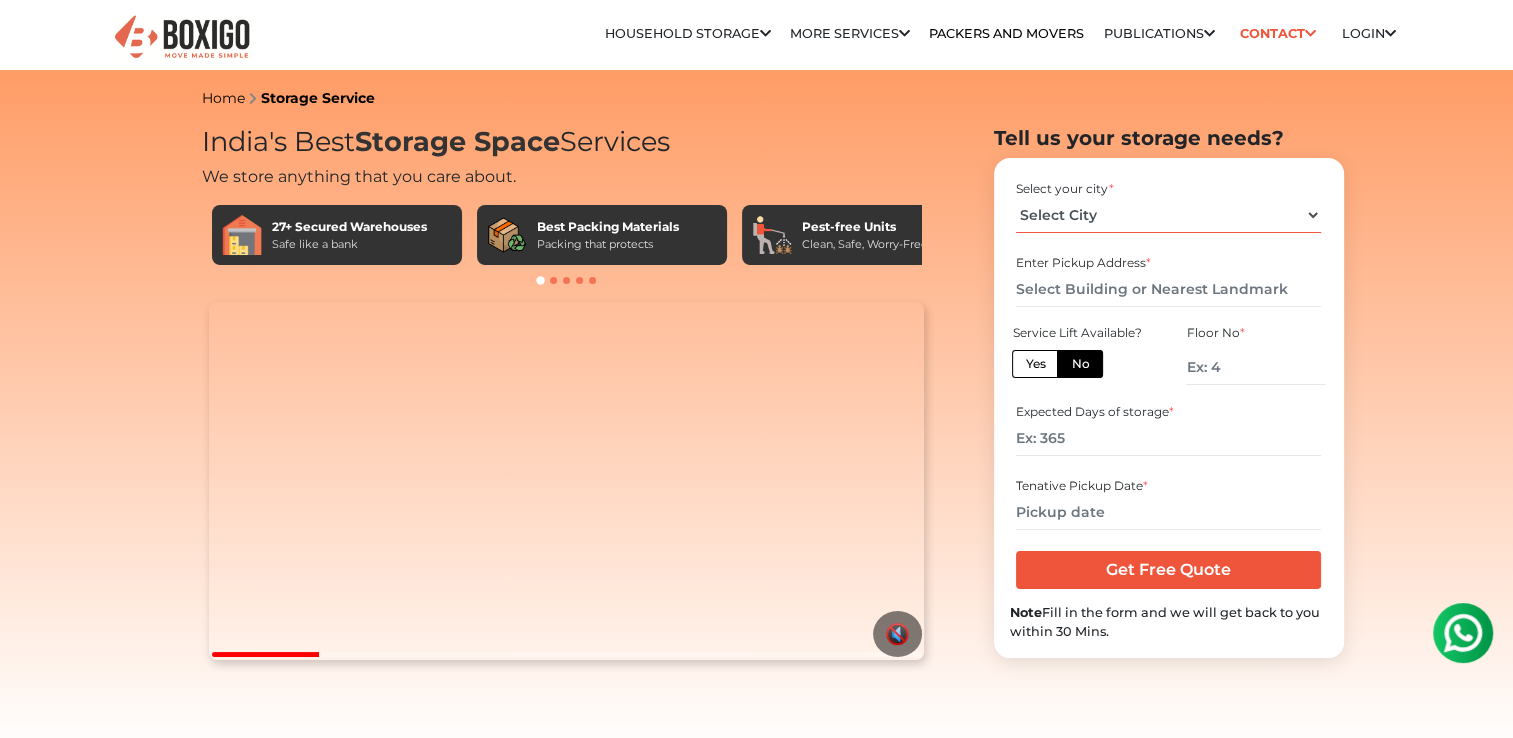 select on "[GEOGRAPHIC_DATA]" 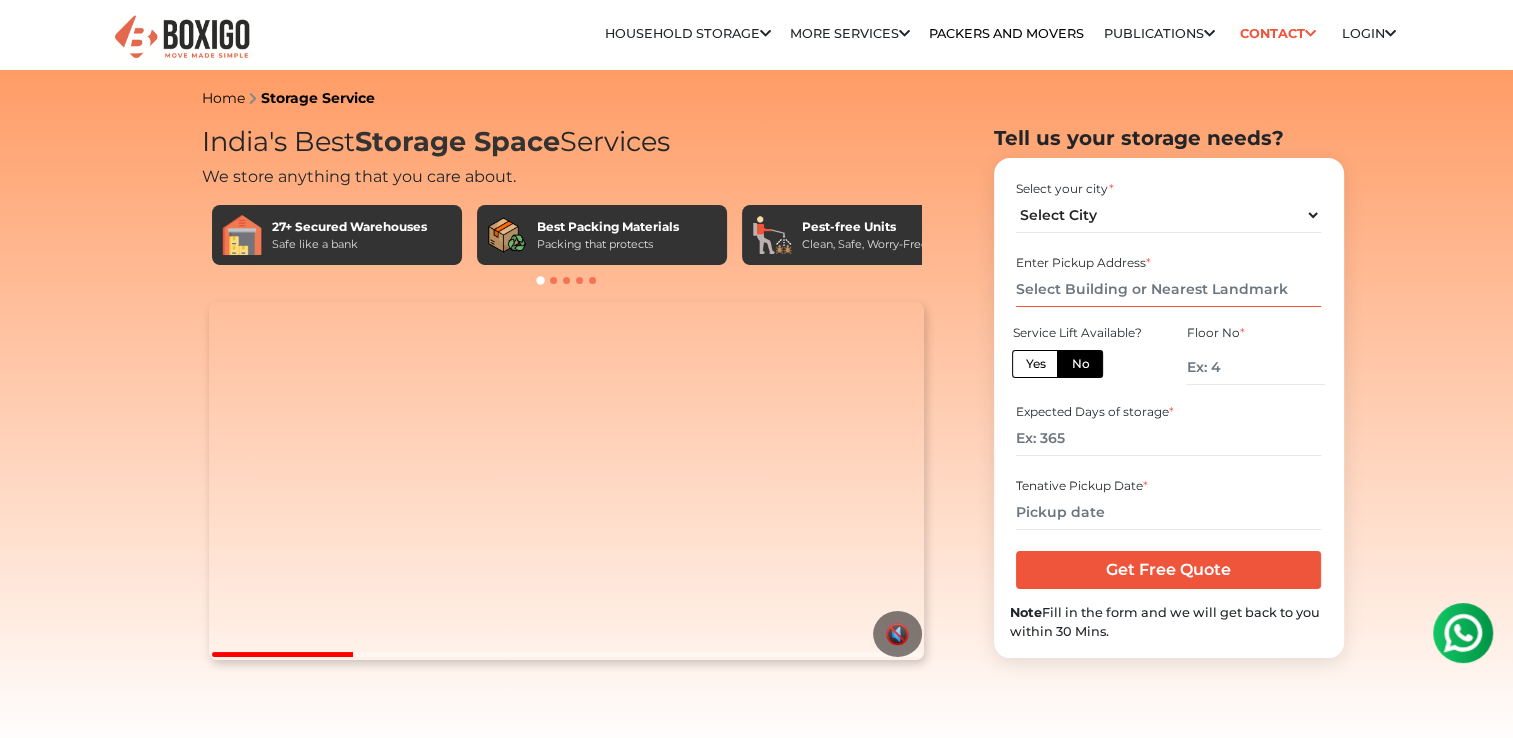 click at bounding box center (1168, 289) 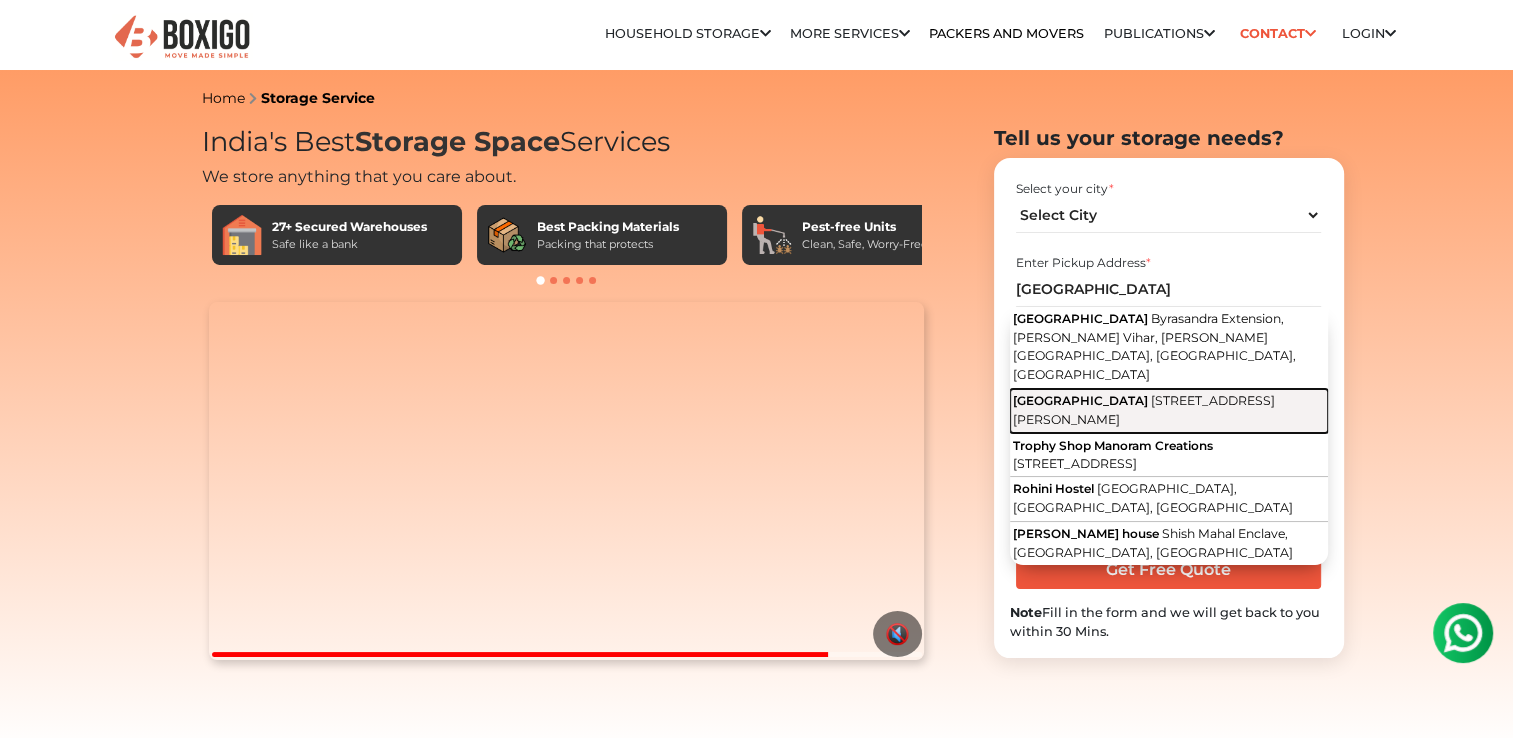 click on "1st Cross Road, Byrasandra Extension, Suddaguntapalya, C V Raman Nagar, Bengaluru, Karnataka" at bounding box center [1144, 410] 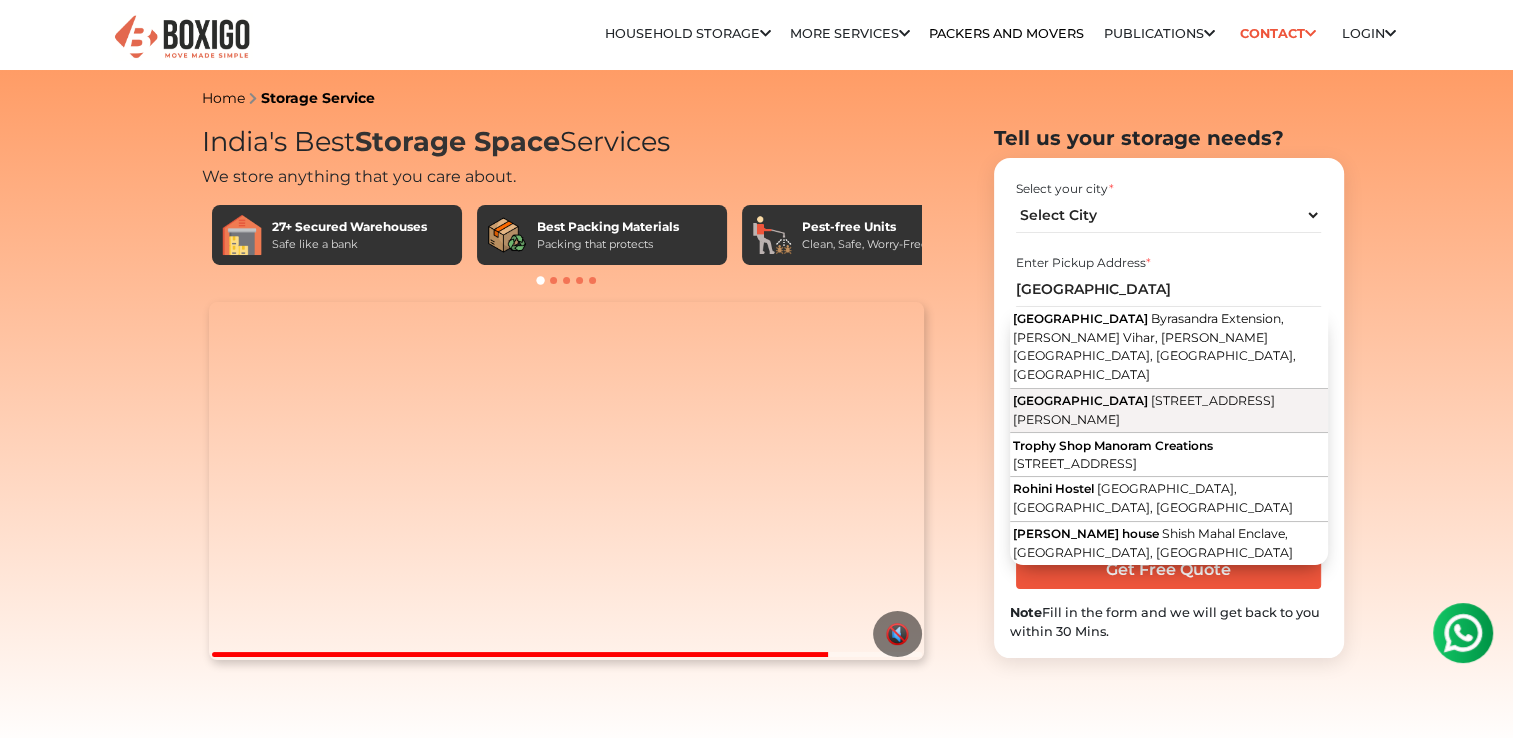 type on "[STREET_ADDRESS][PERSON_NAME]" 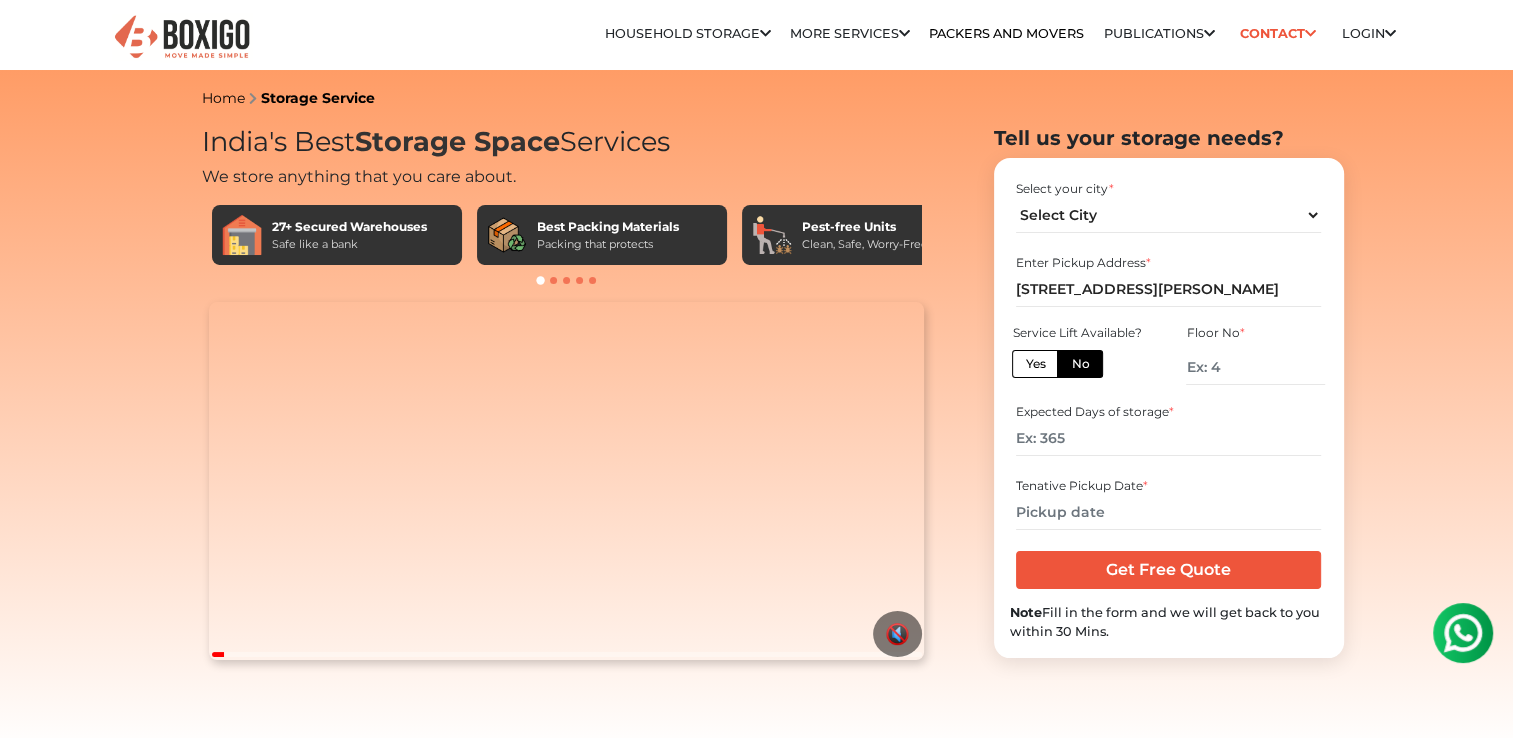 click on "Floor No   *" at bounding box center [1255, 333] 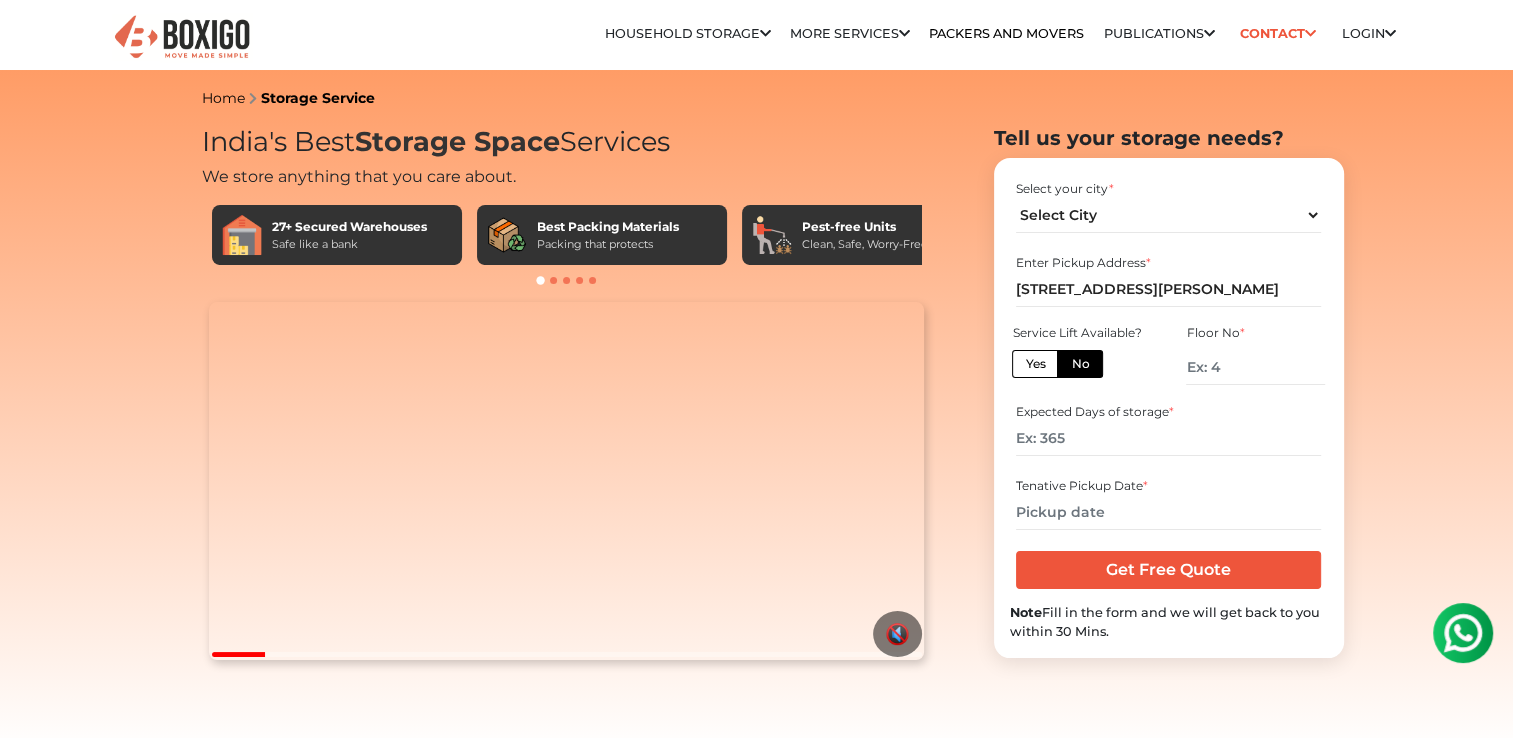 click on "Floor No   *" at bounding box center (1255, 333) 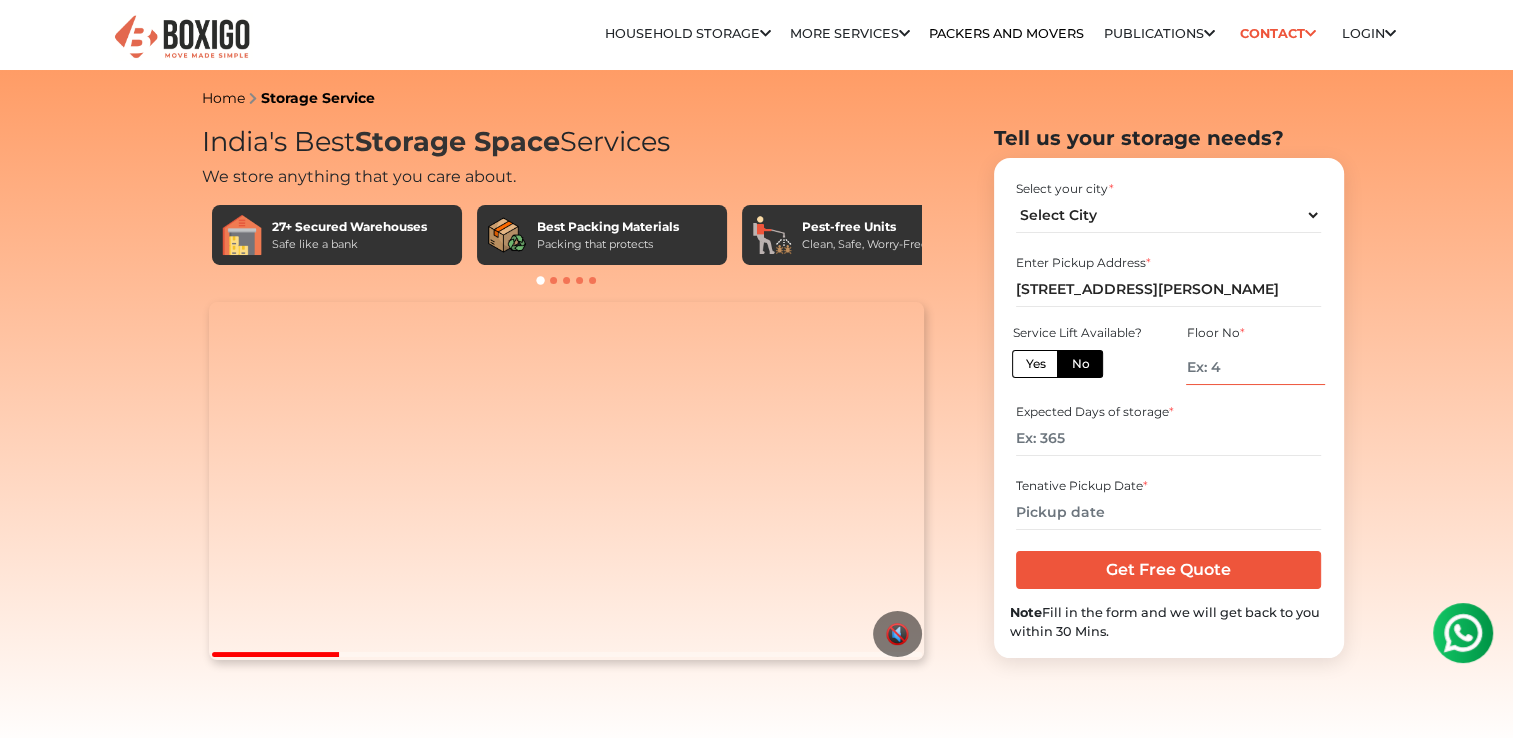 click at bounding box center (1255, 367) 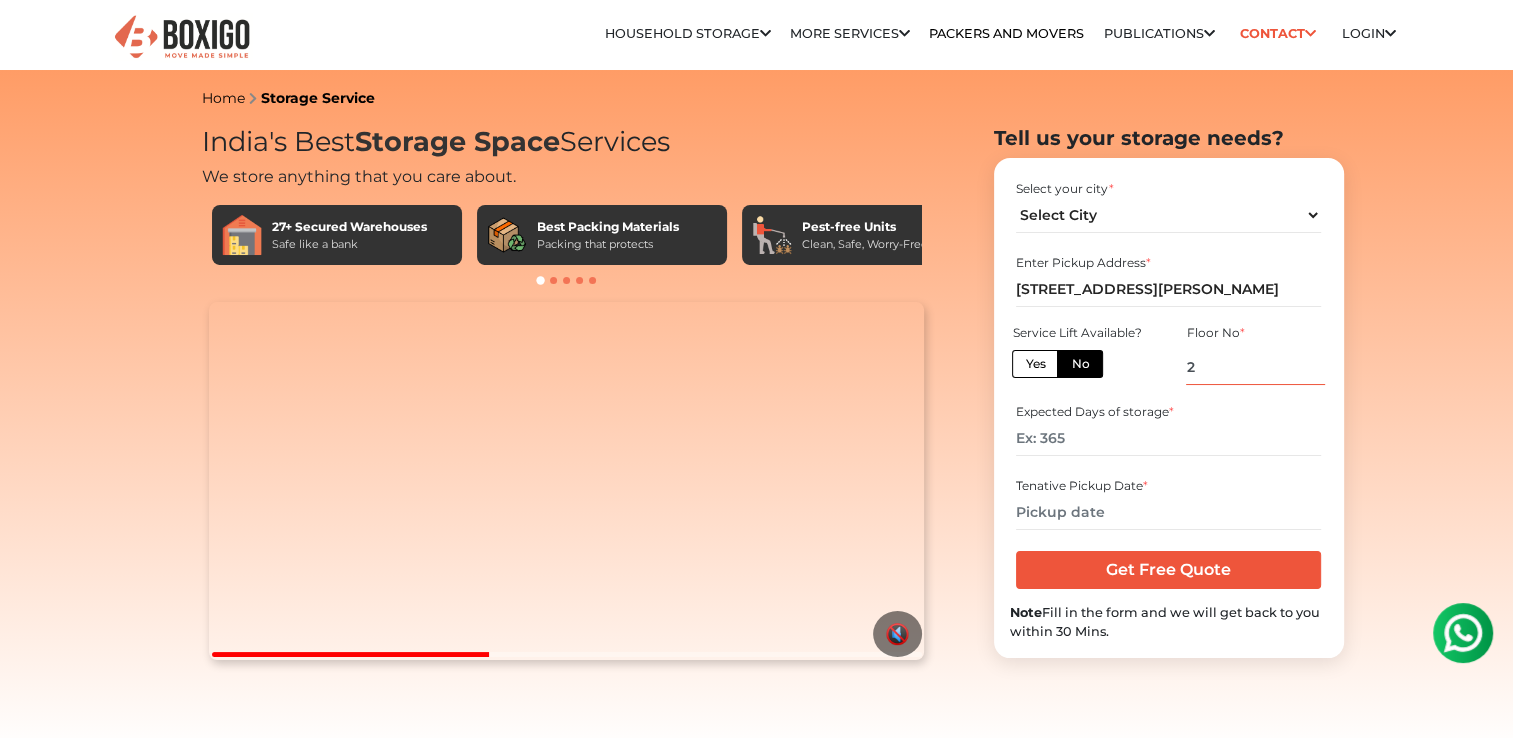 type on "2" 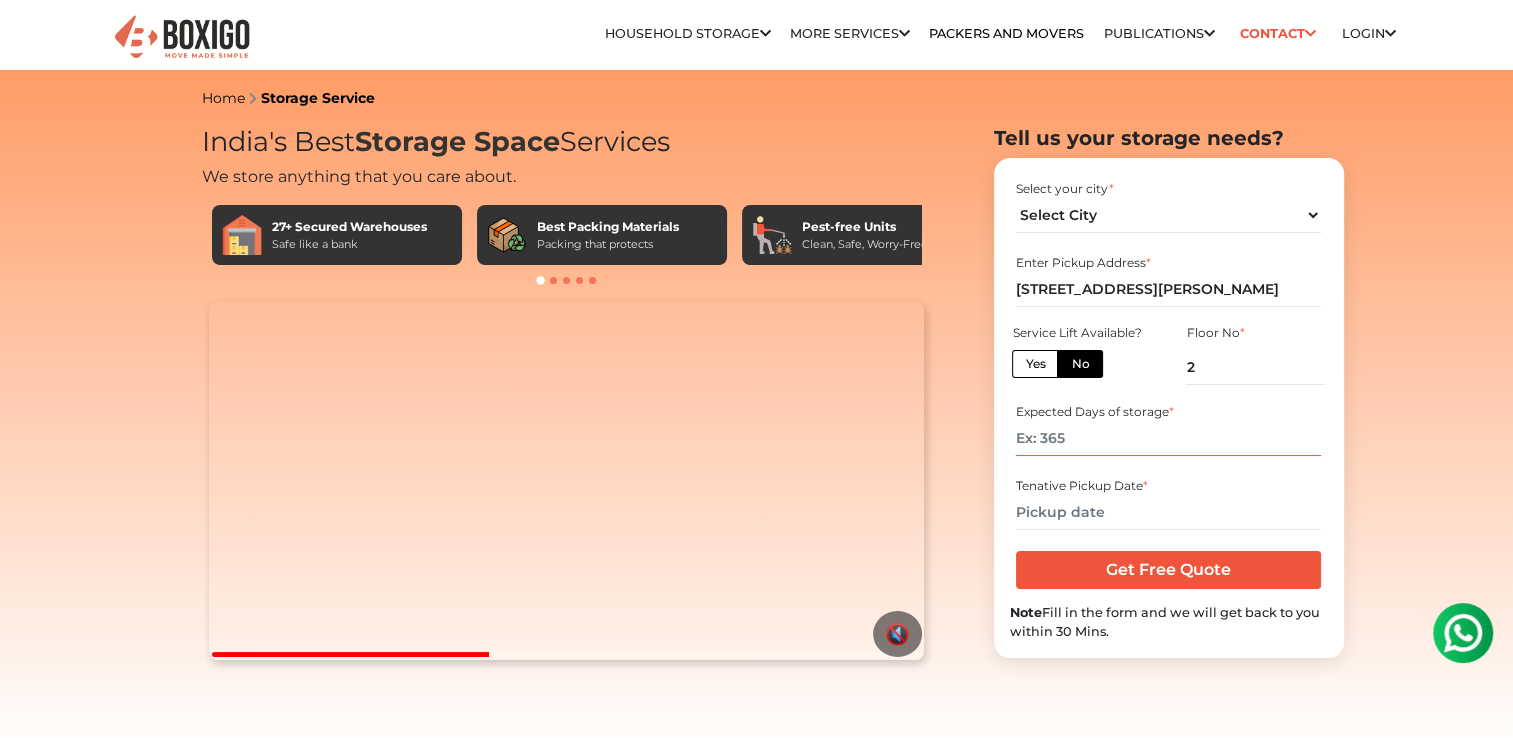 click at bounding box center (1168, 438) 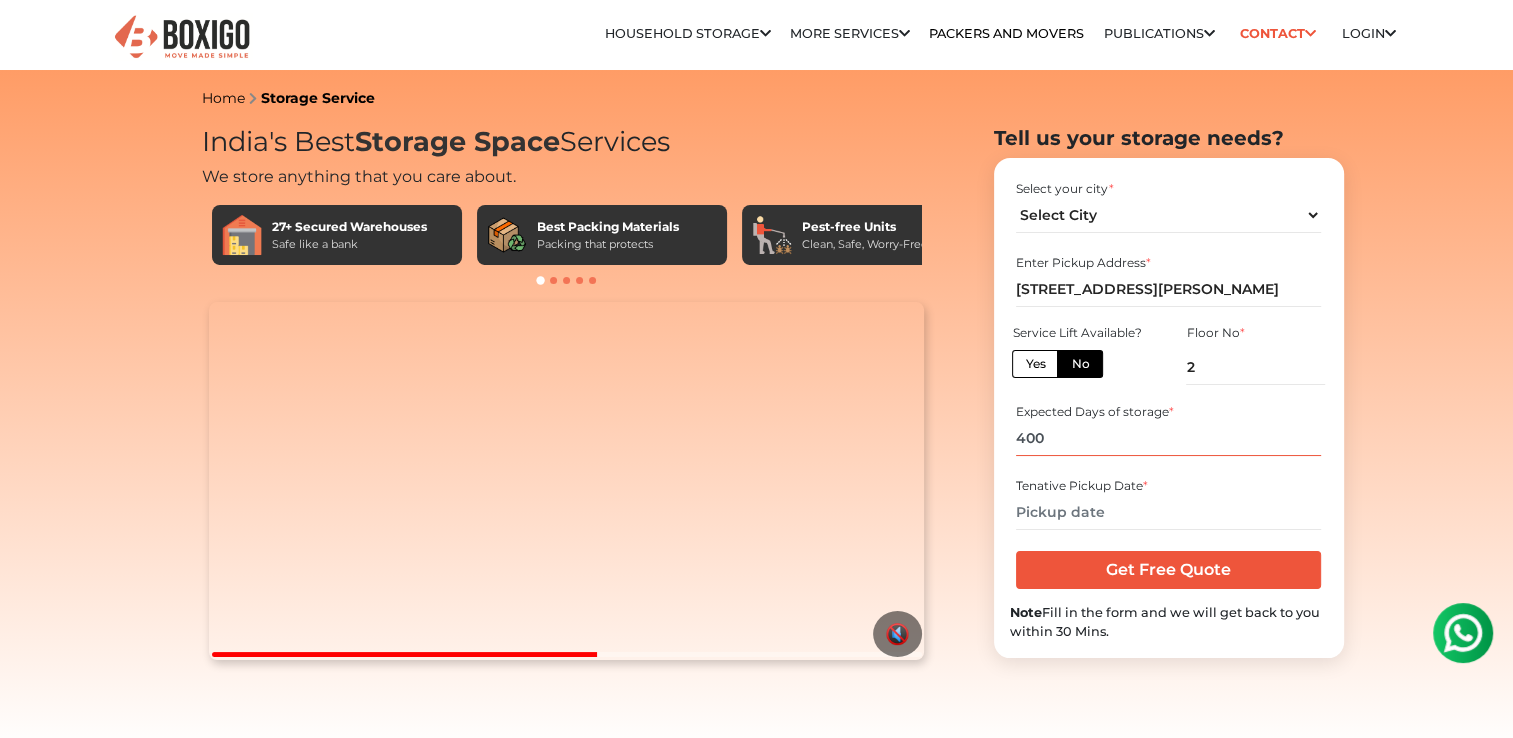 type on "400" 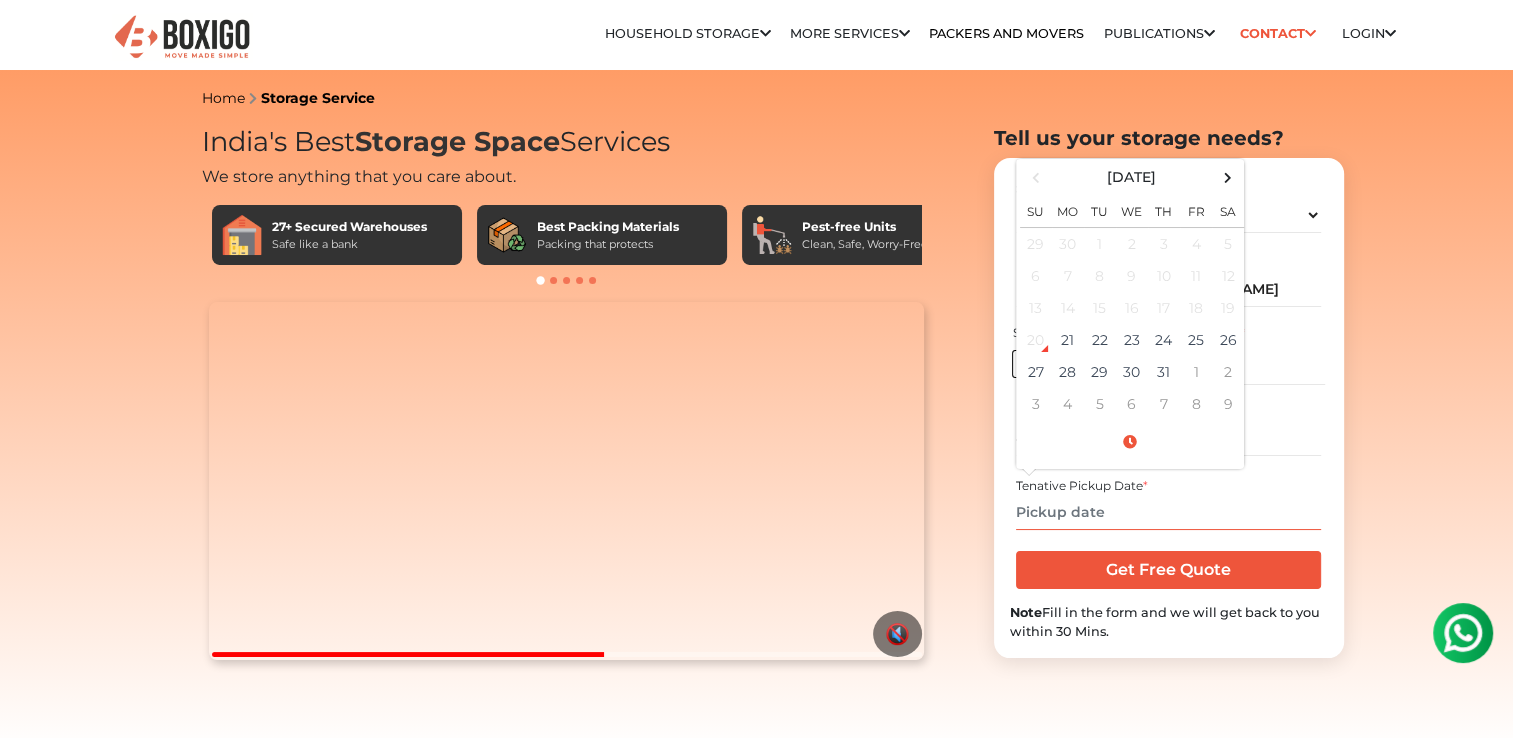click at bounding box center [1168, 512] 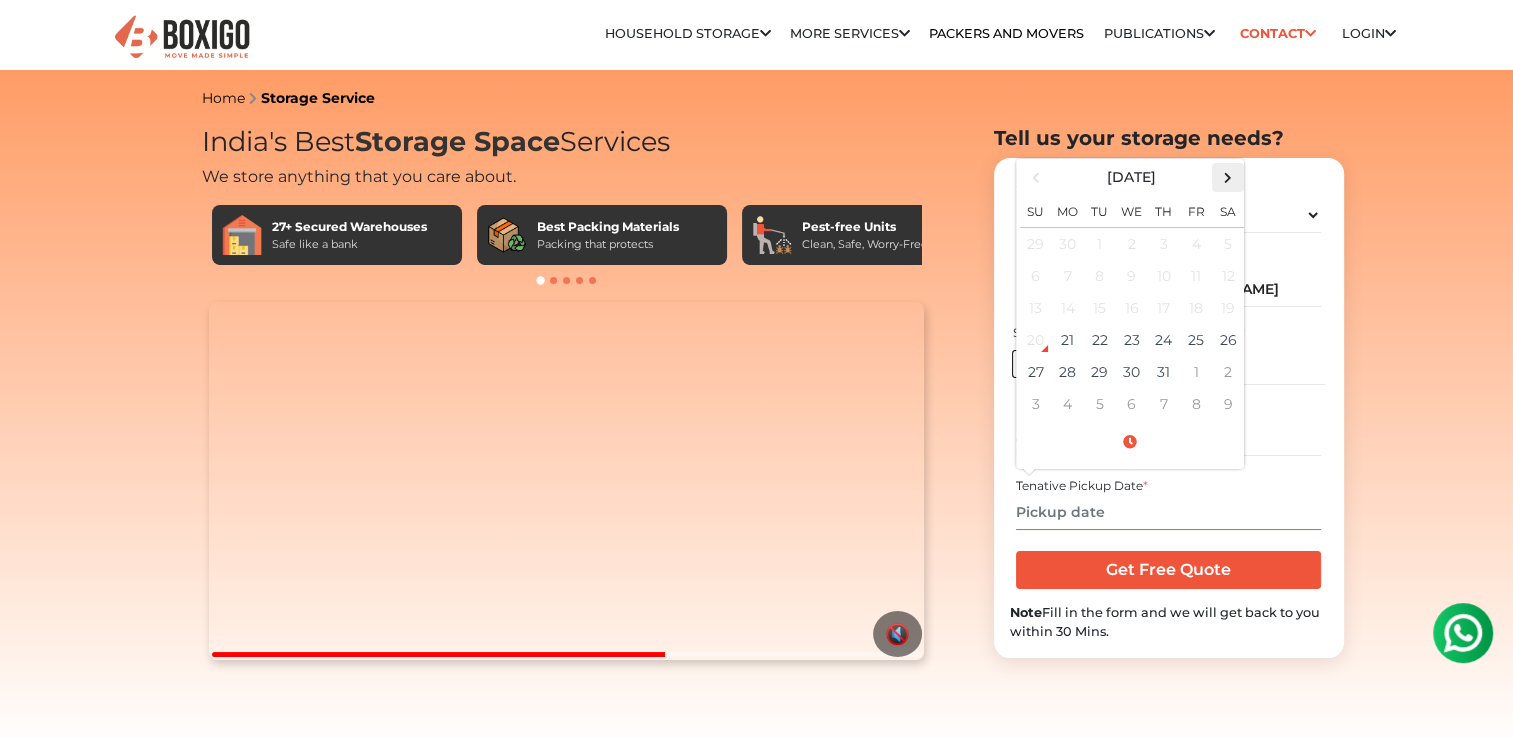 click at bounding box center (1227, 177) 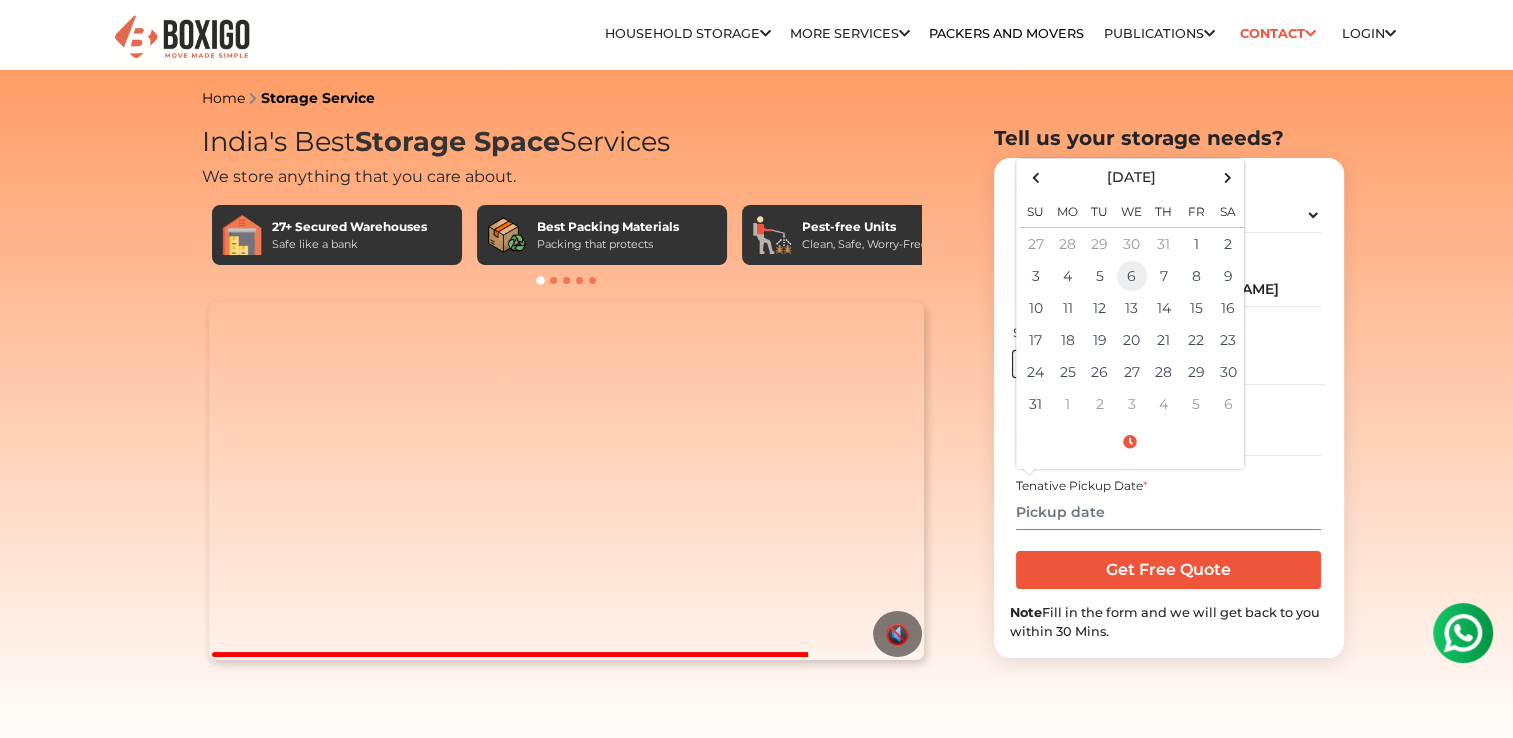 click on "6" at bounding box center [1132, 276] 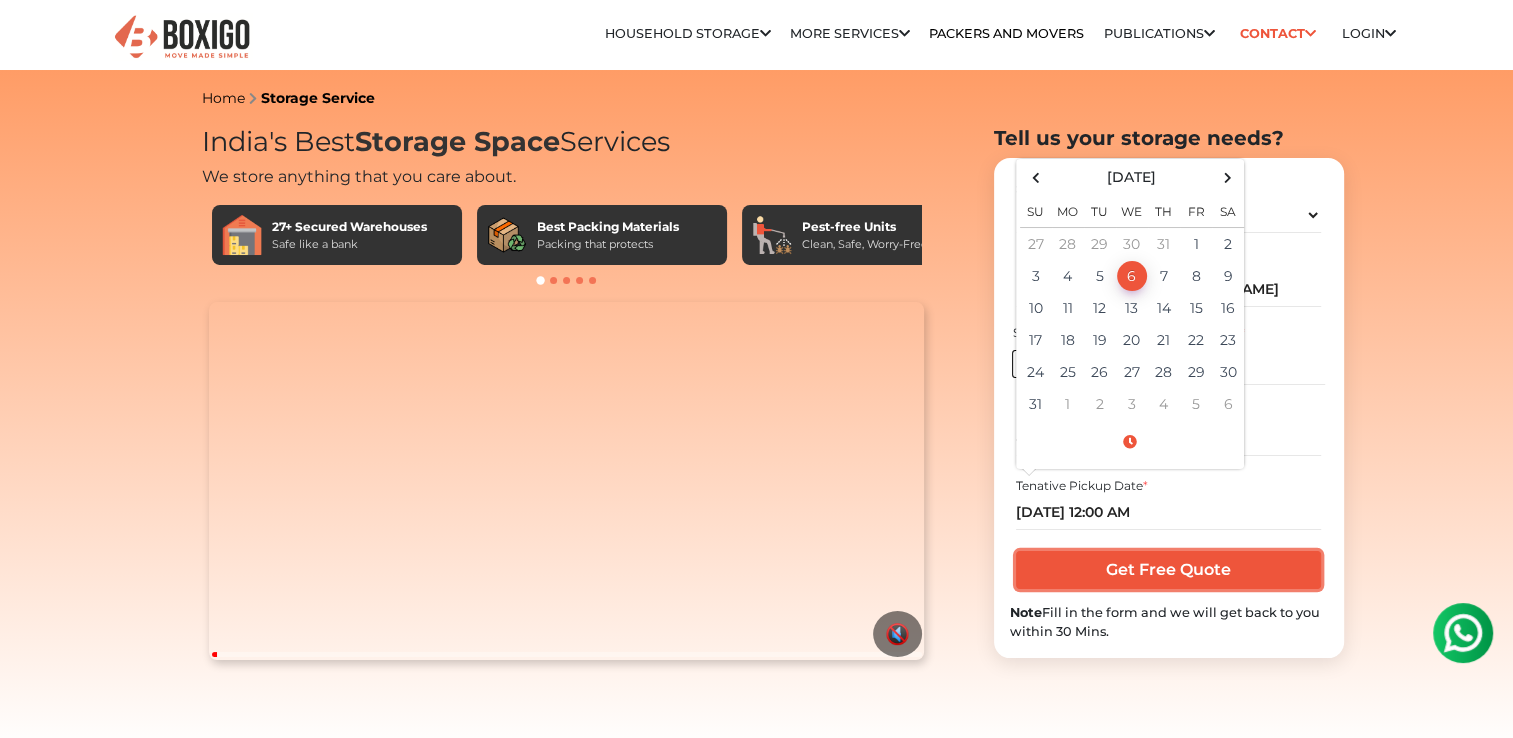 click on "Get Free Quote" at bounding box center (1168, 570) 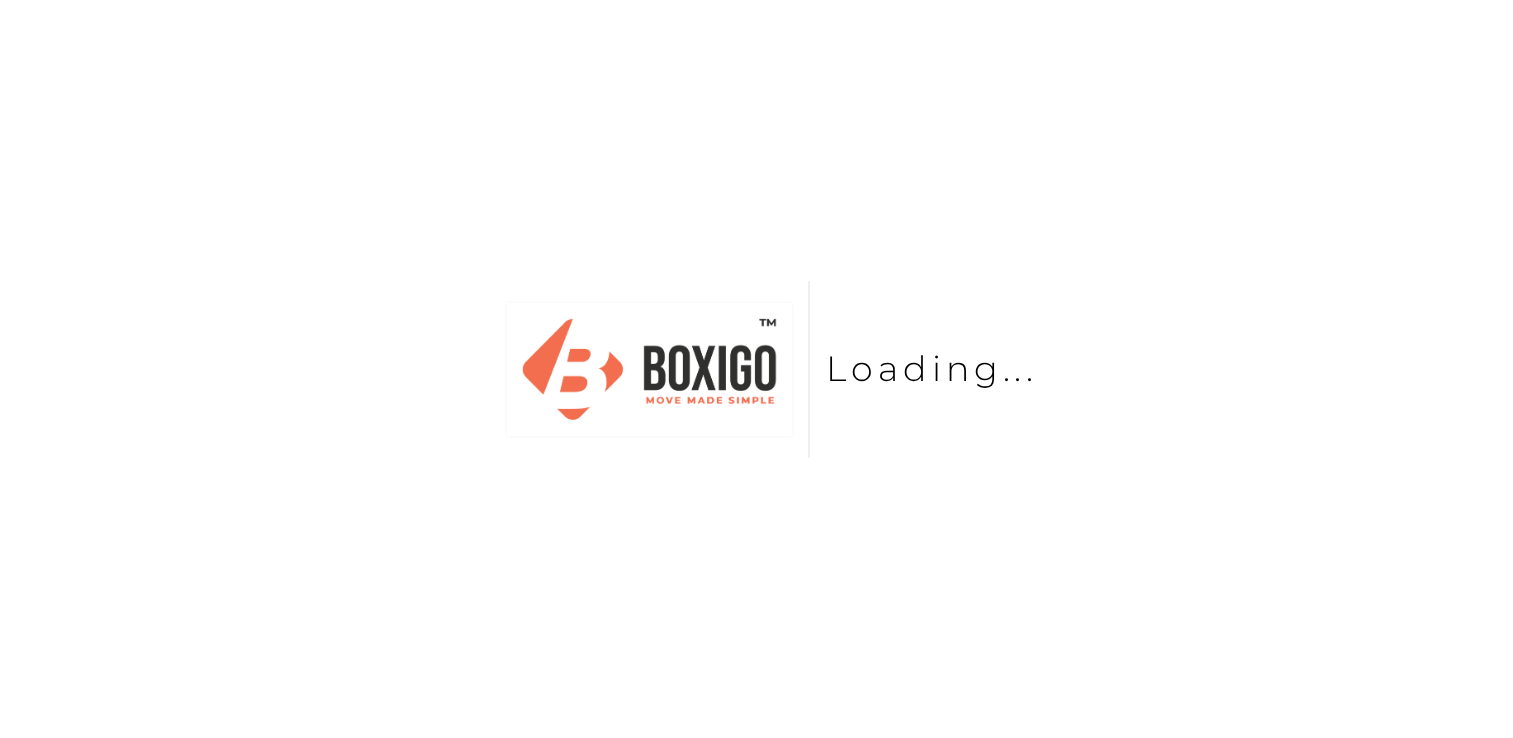 scroll, scrollTop: 0, scrollLeft: 0, axis: both 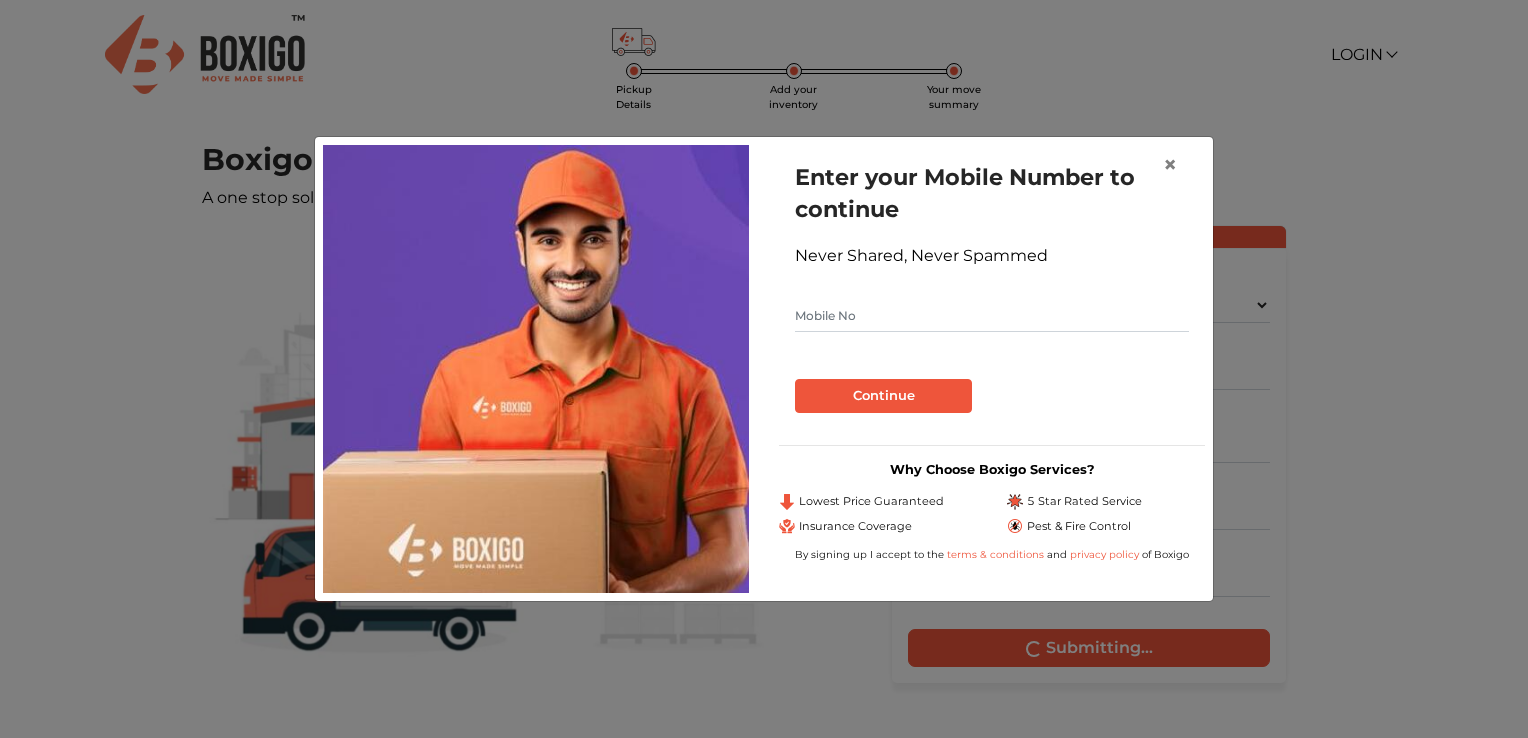 click at bounding box center [992, 316] 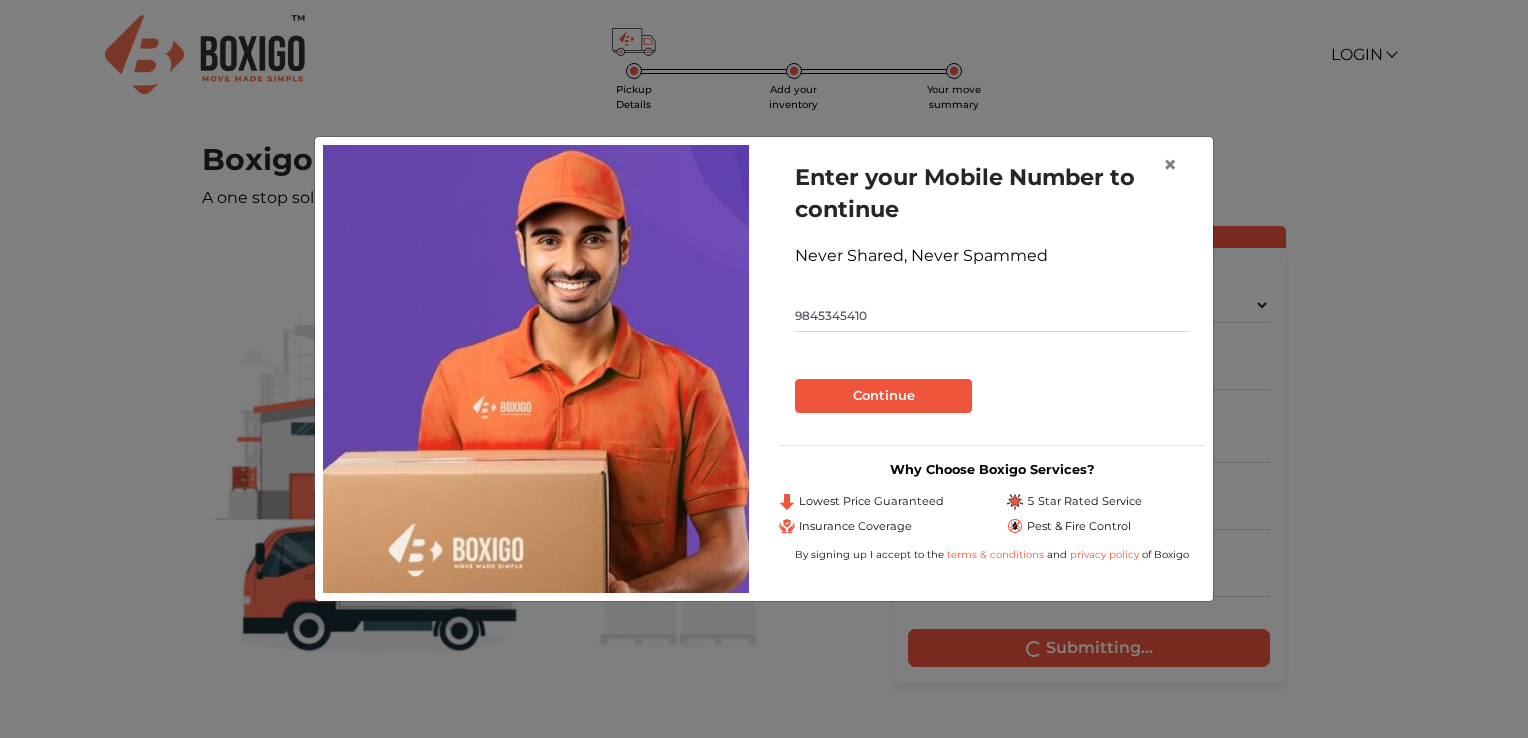 type on "9845345410" 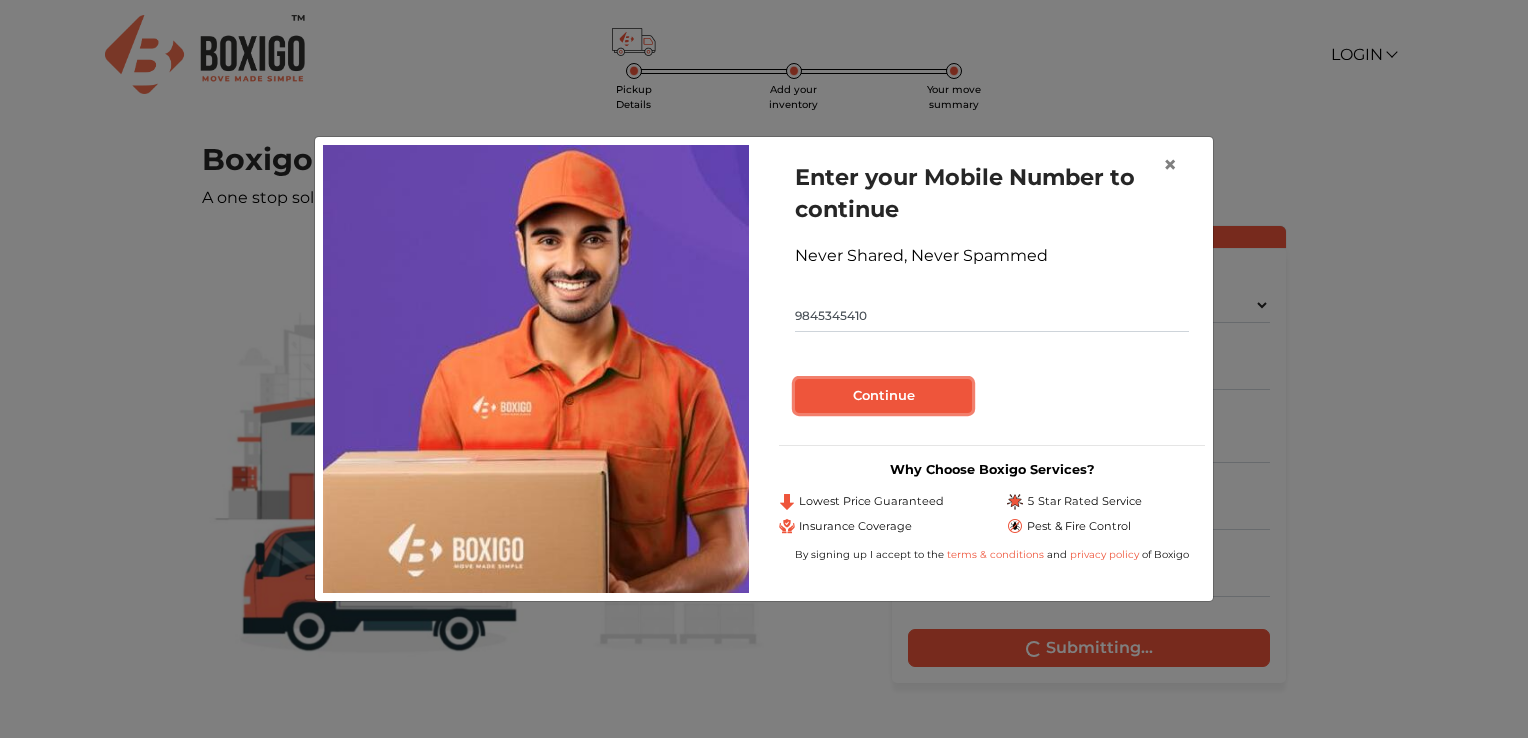 click on "Continue" at bounding box center [883, 396] 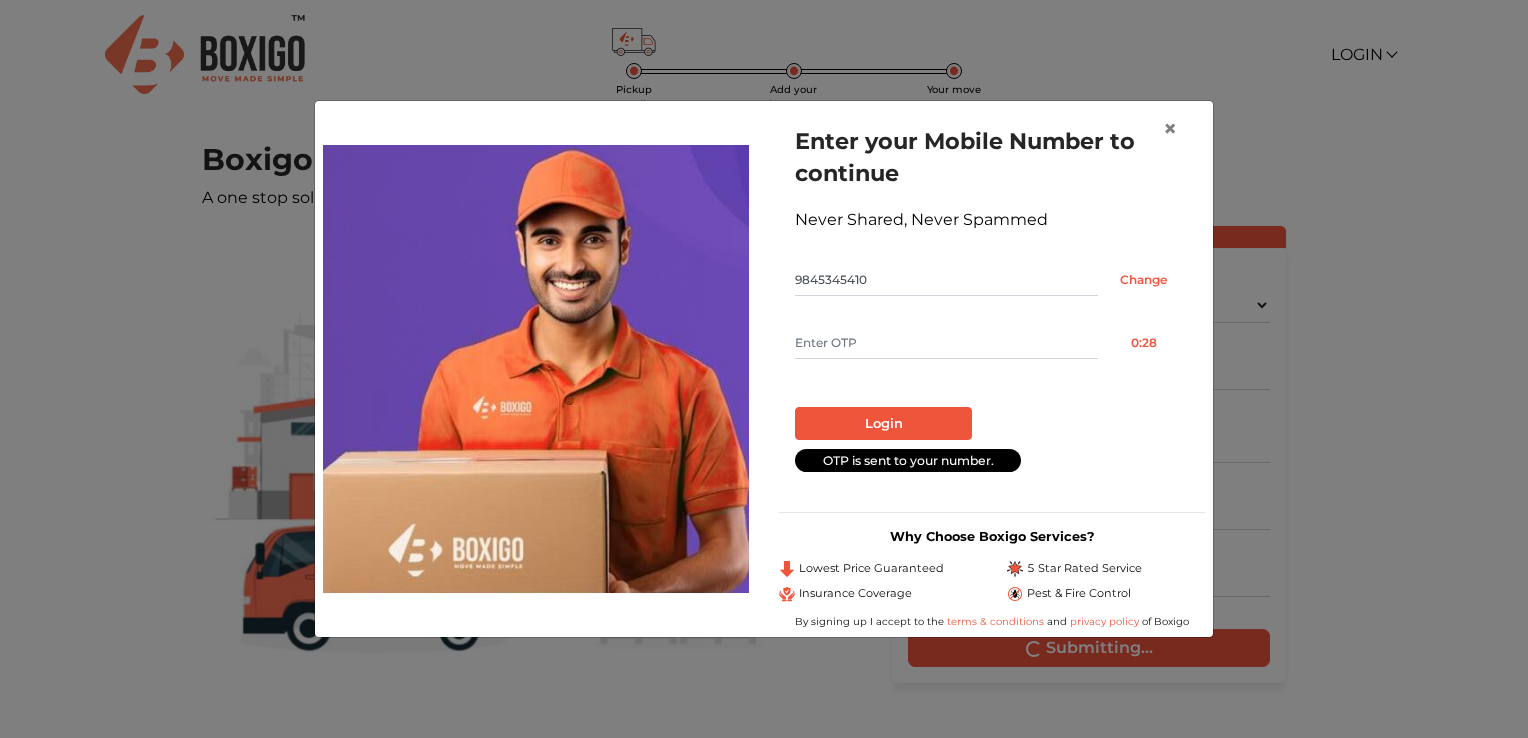 click at bounding box center [946, 343] 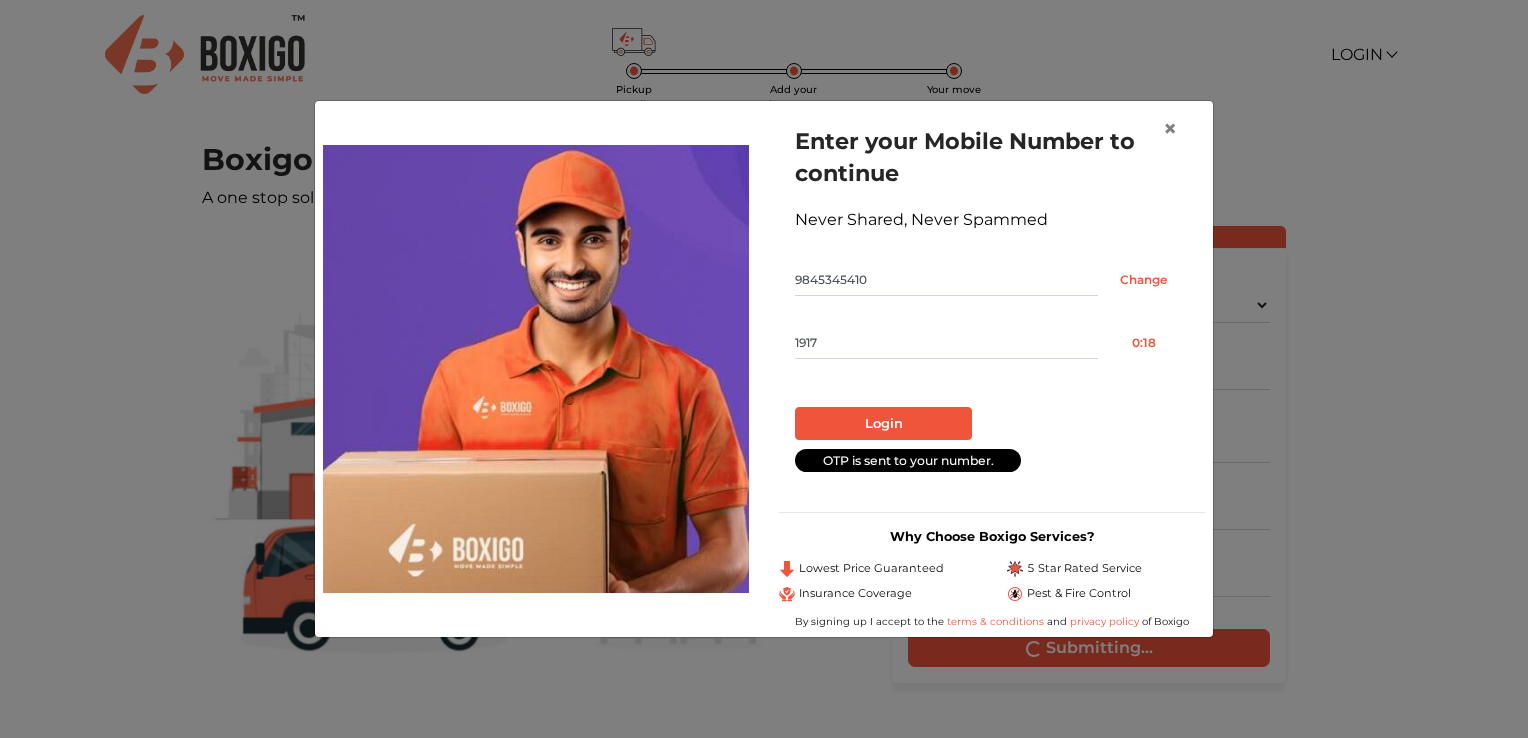 type on "1917" 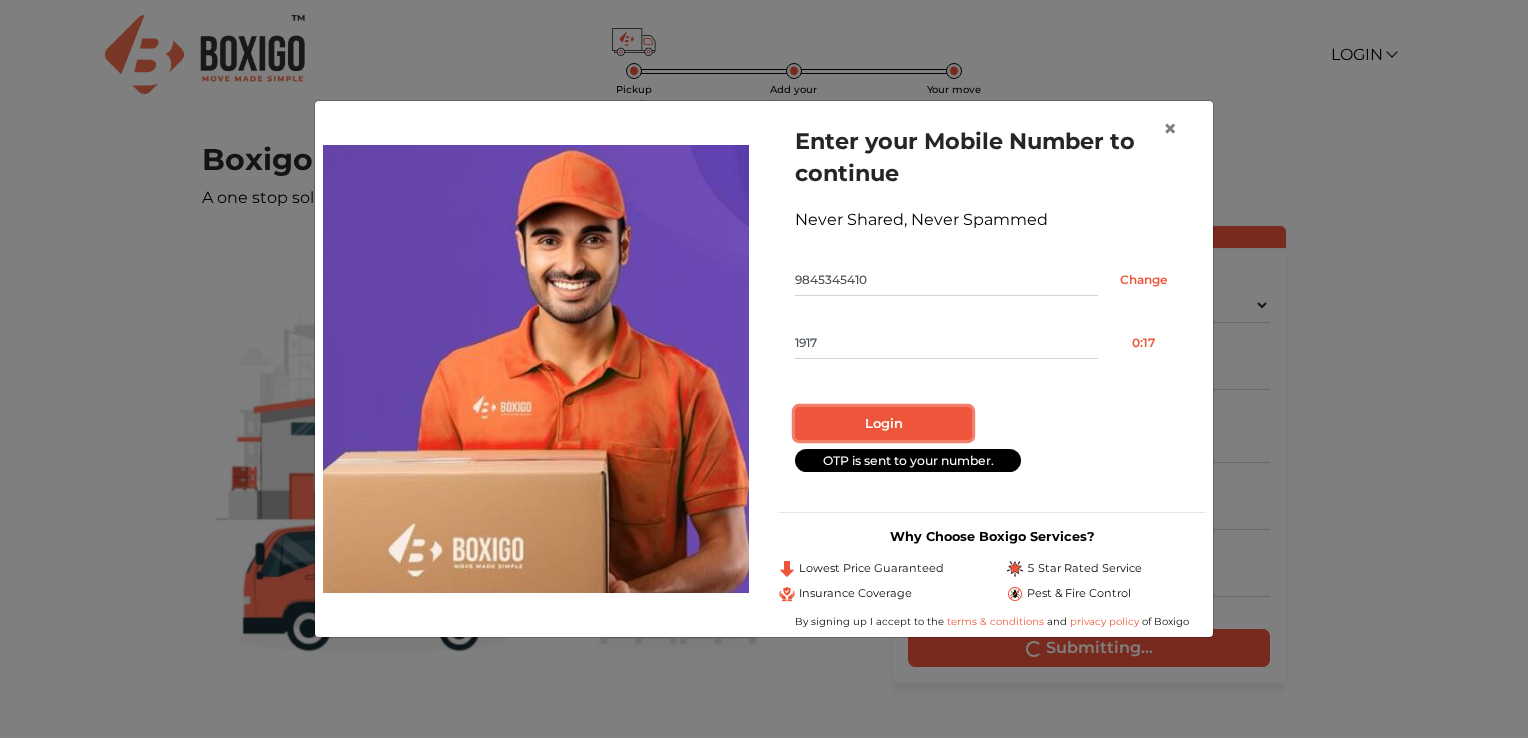 click on "Login" at bounding box center (883, 424) 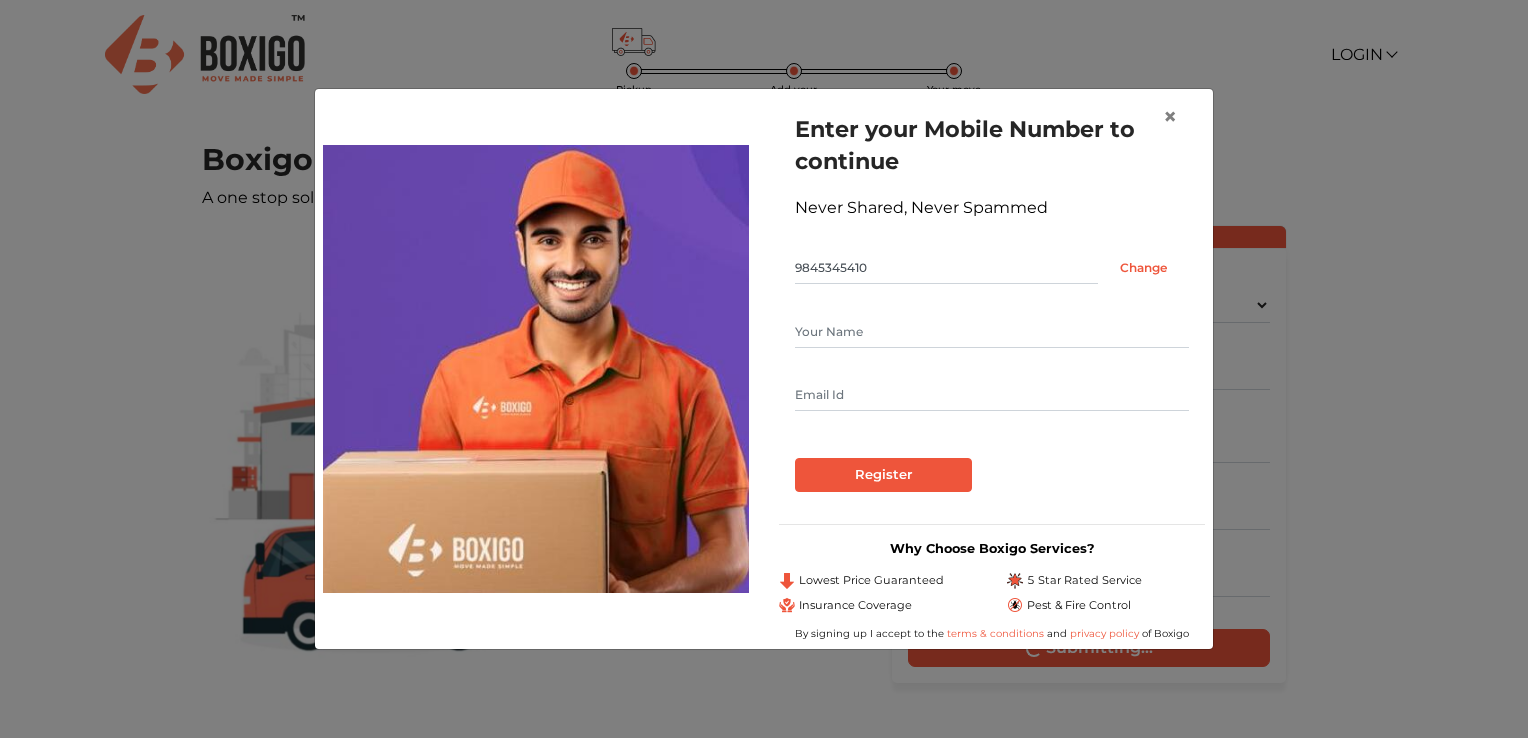 click at bounding box center [992, 332] 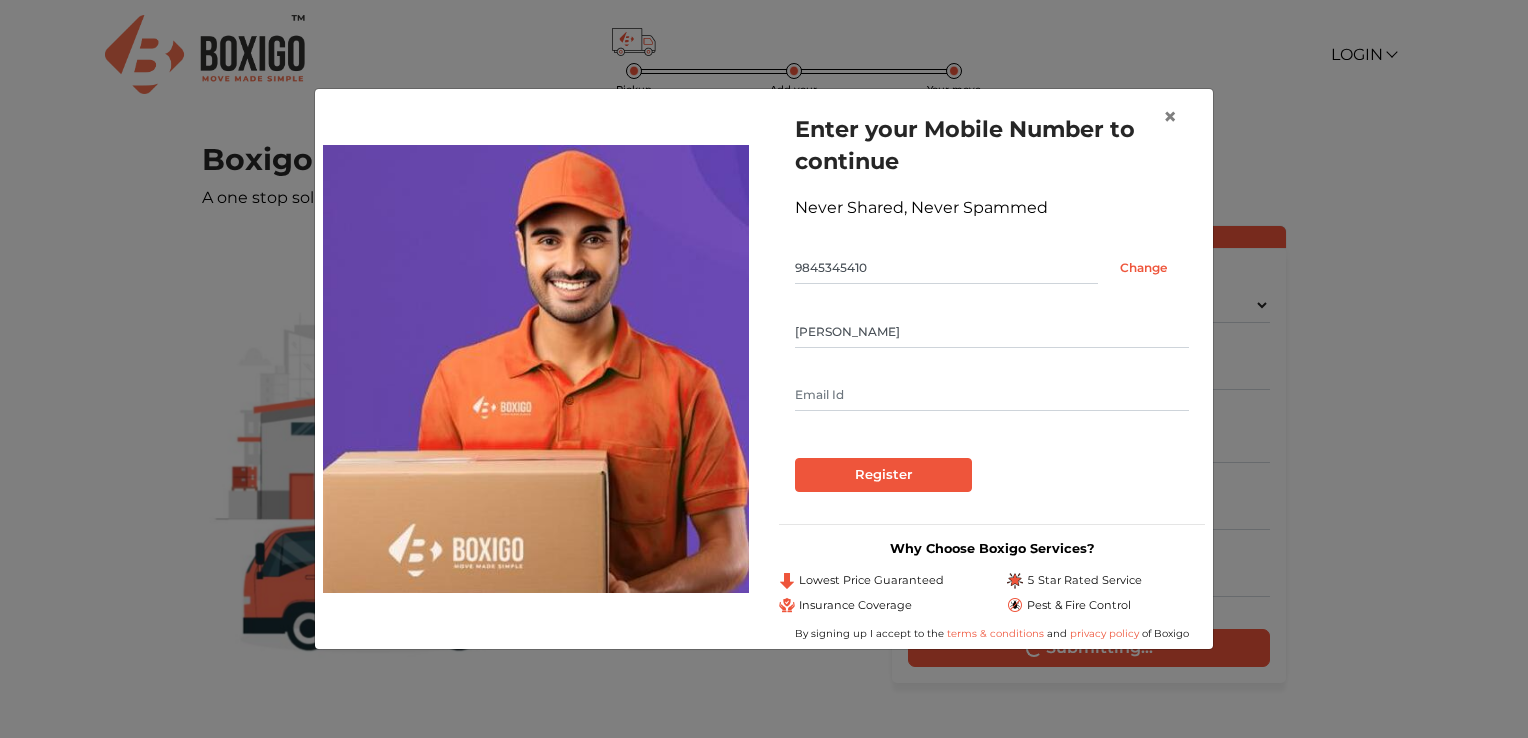 type on "[EMAIL_ADDRESS][DOMAIN_NAME]" 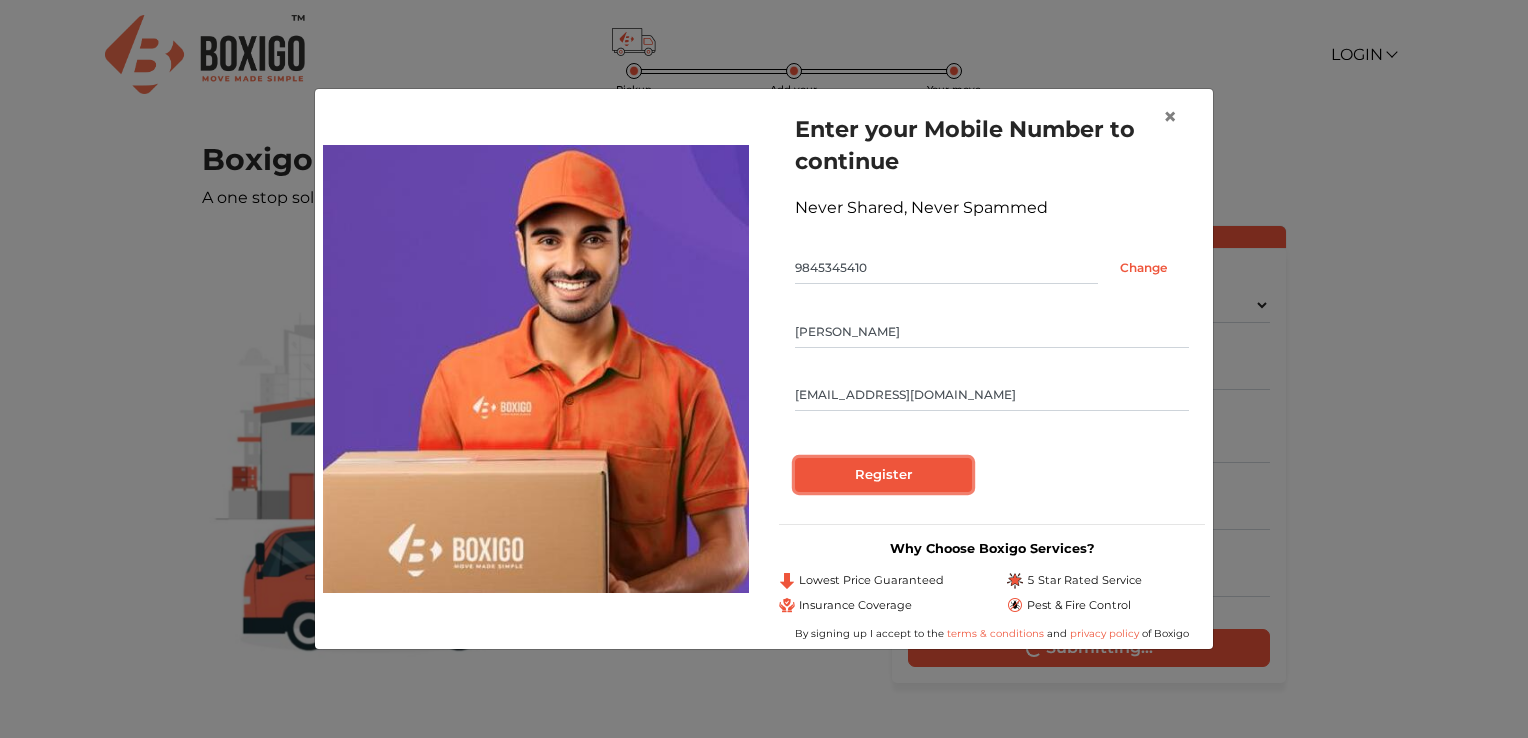 click on "Register" at bounding box center [883, 475] 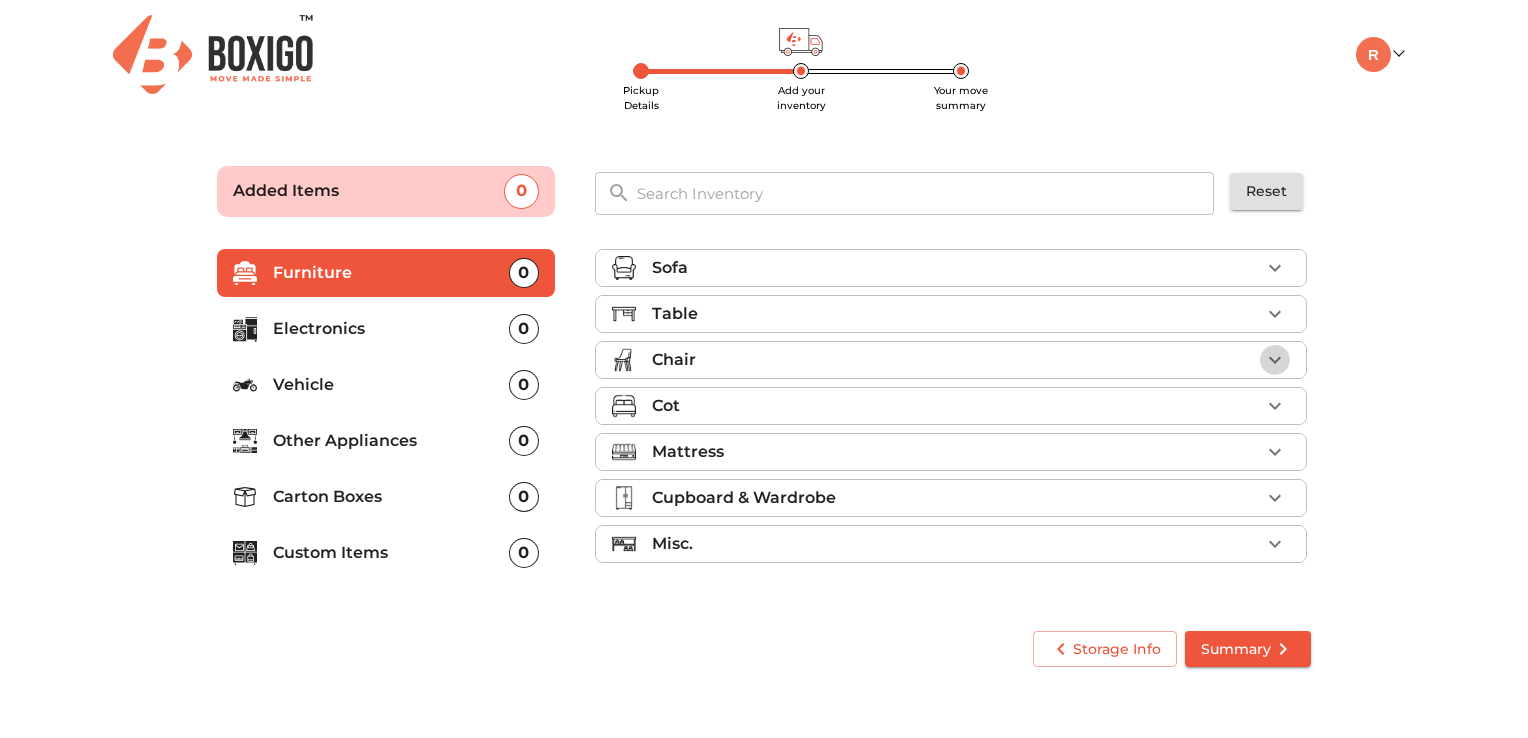 click 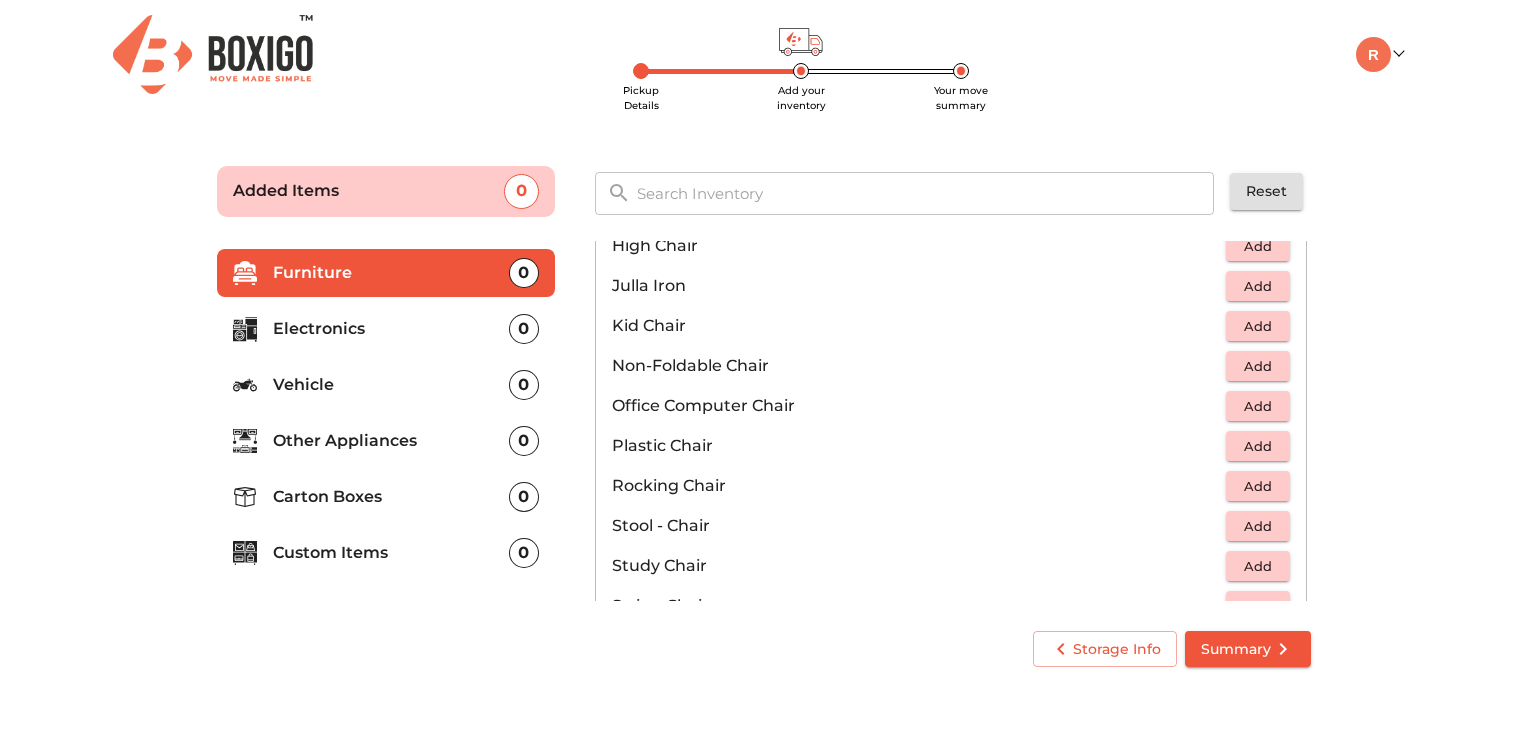 scroll, scrollTop: 568, scrollLeft: 0, axis: vertical 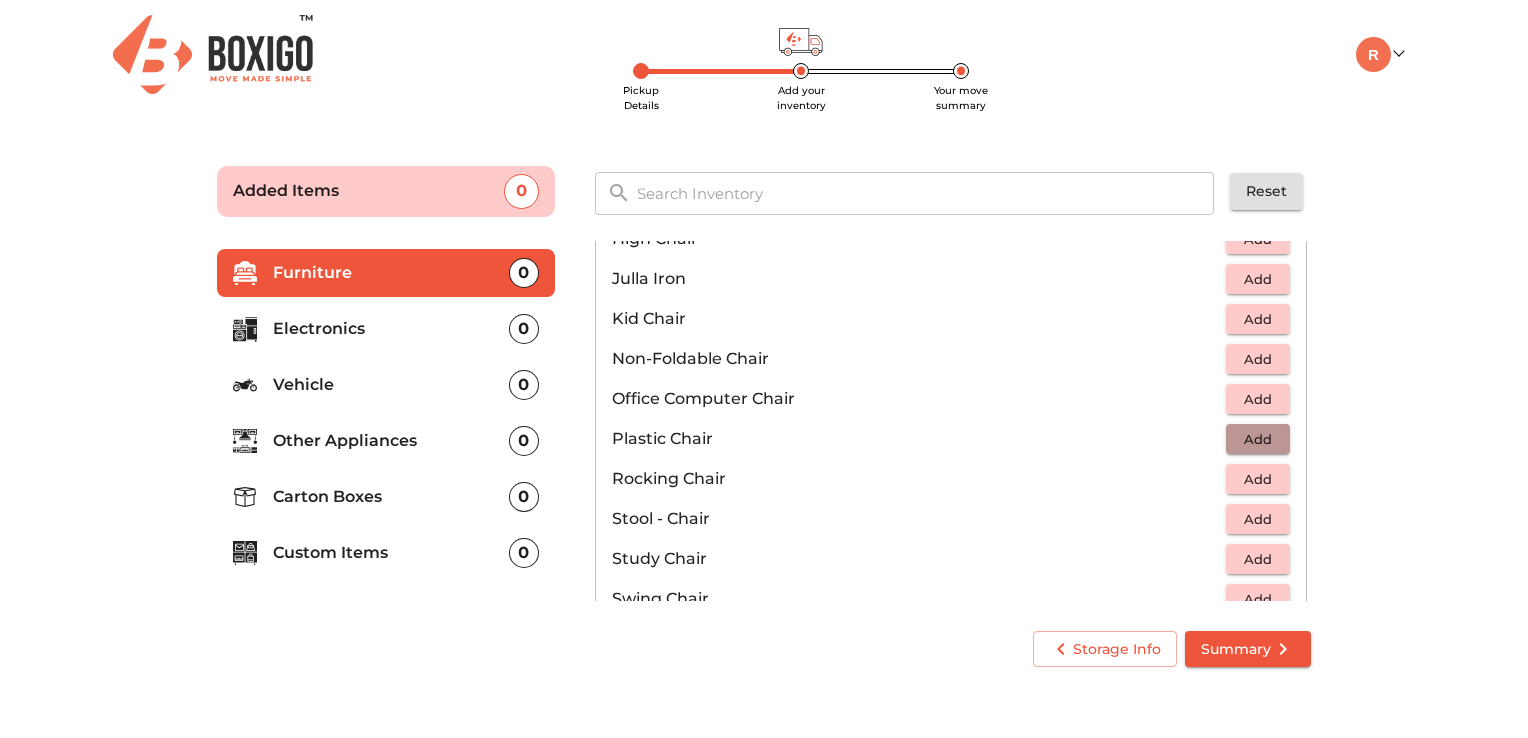 click on "Add" at bounding box center [1258, 439] 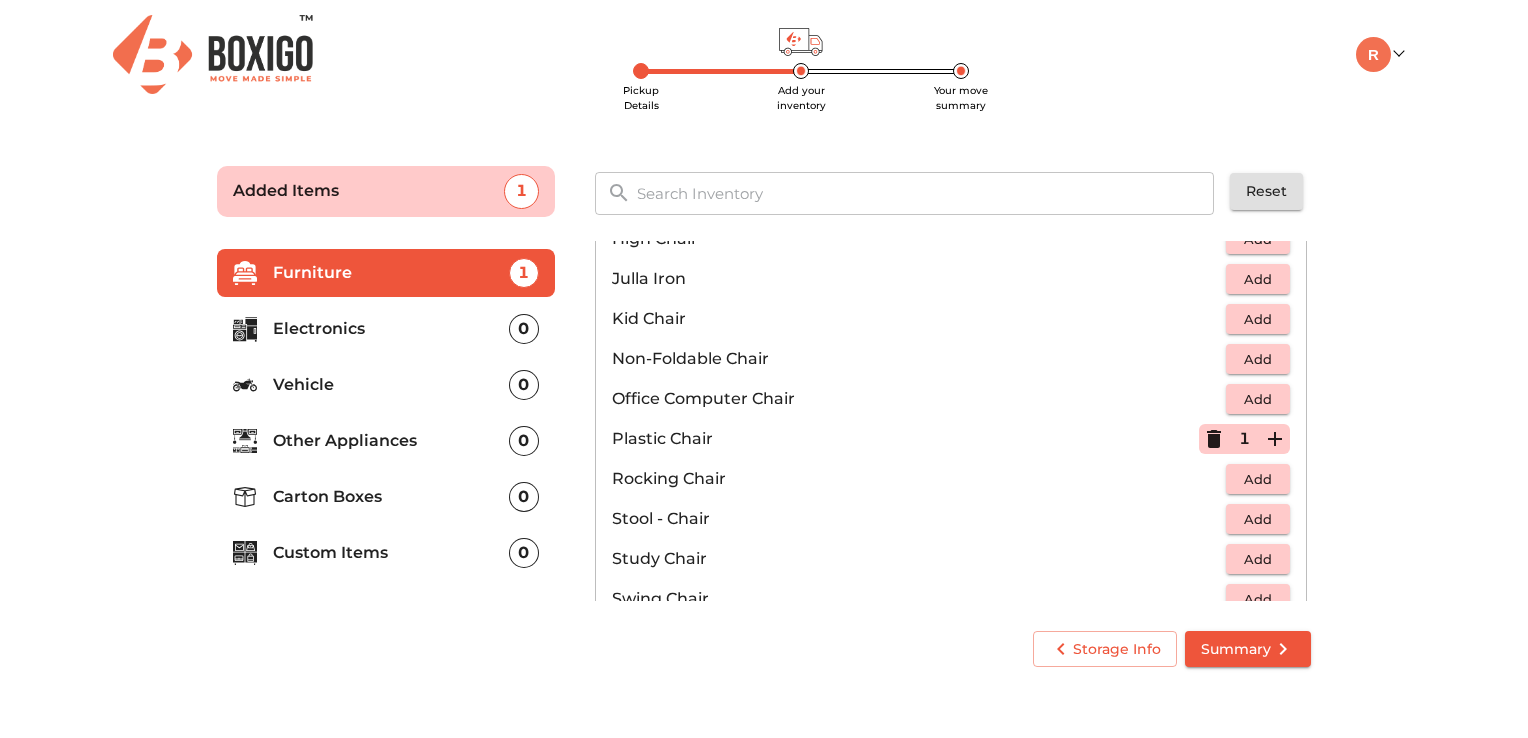 click 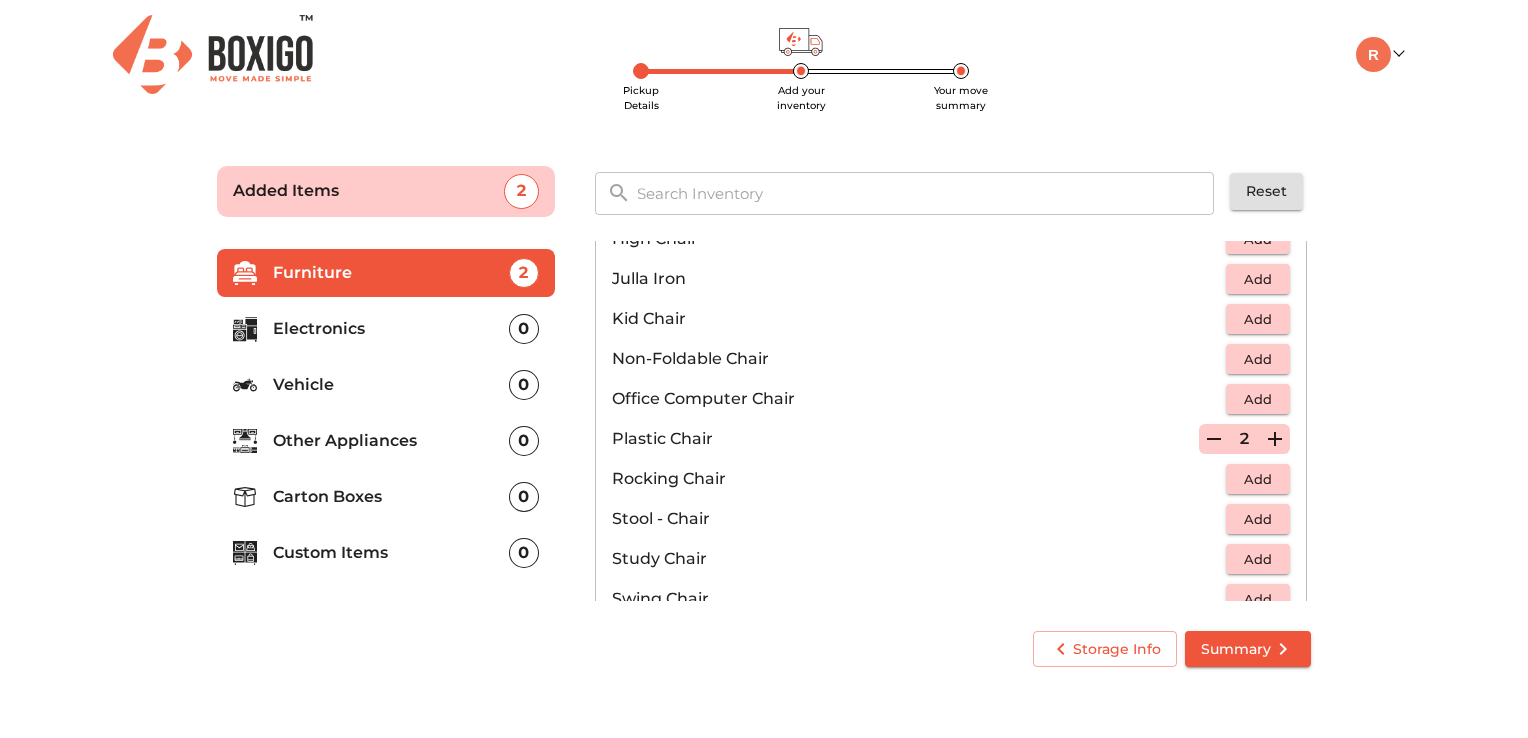 click 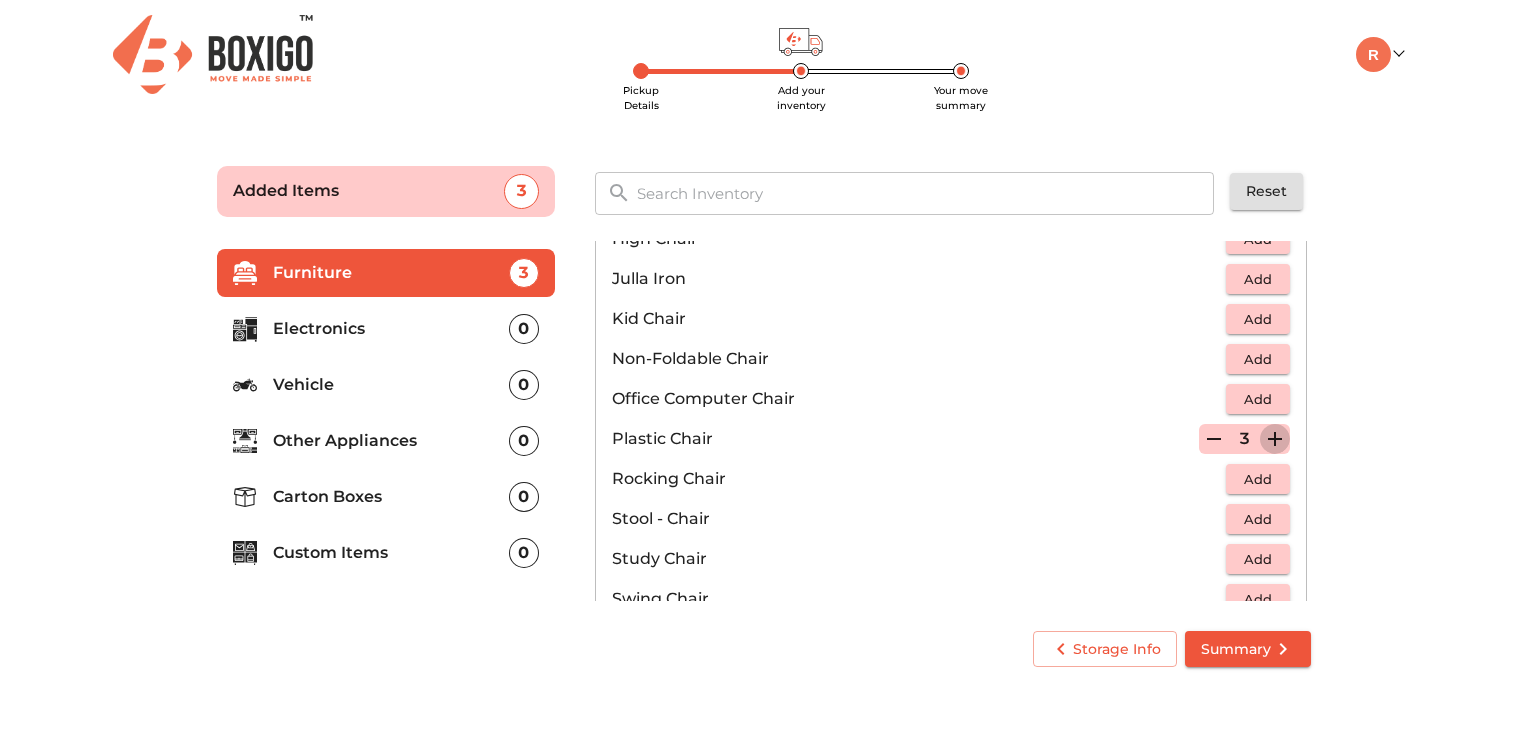 click 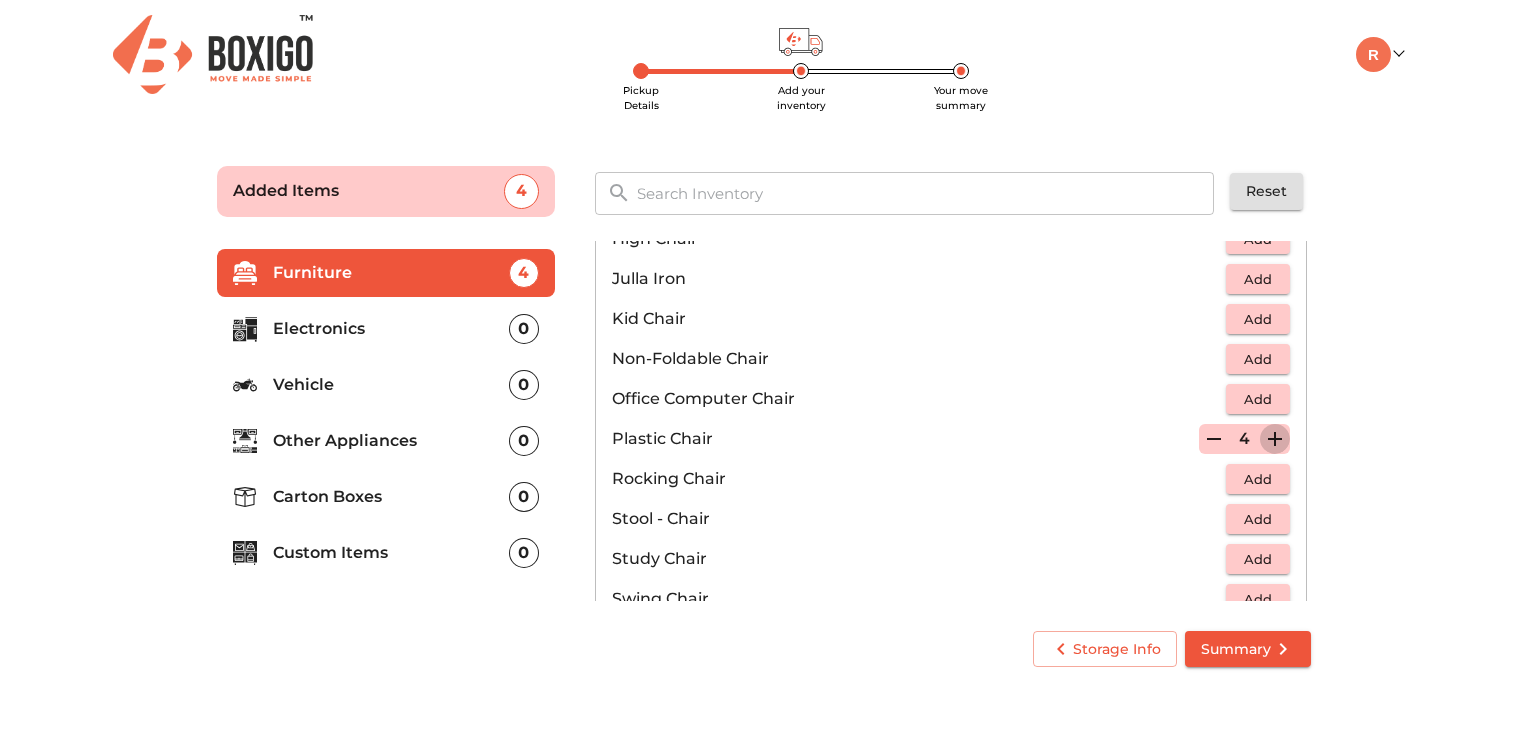 click 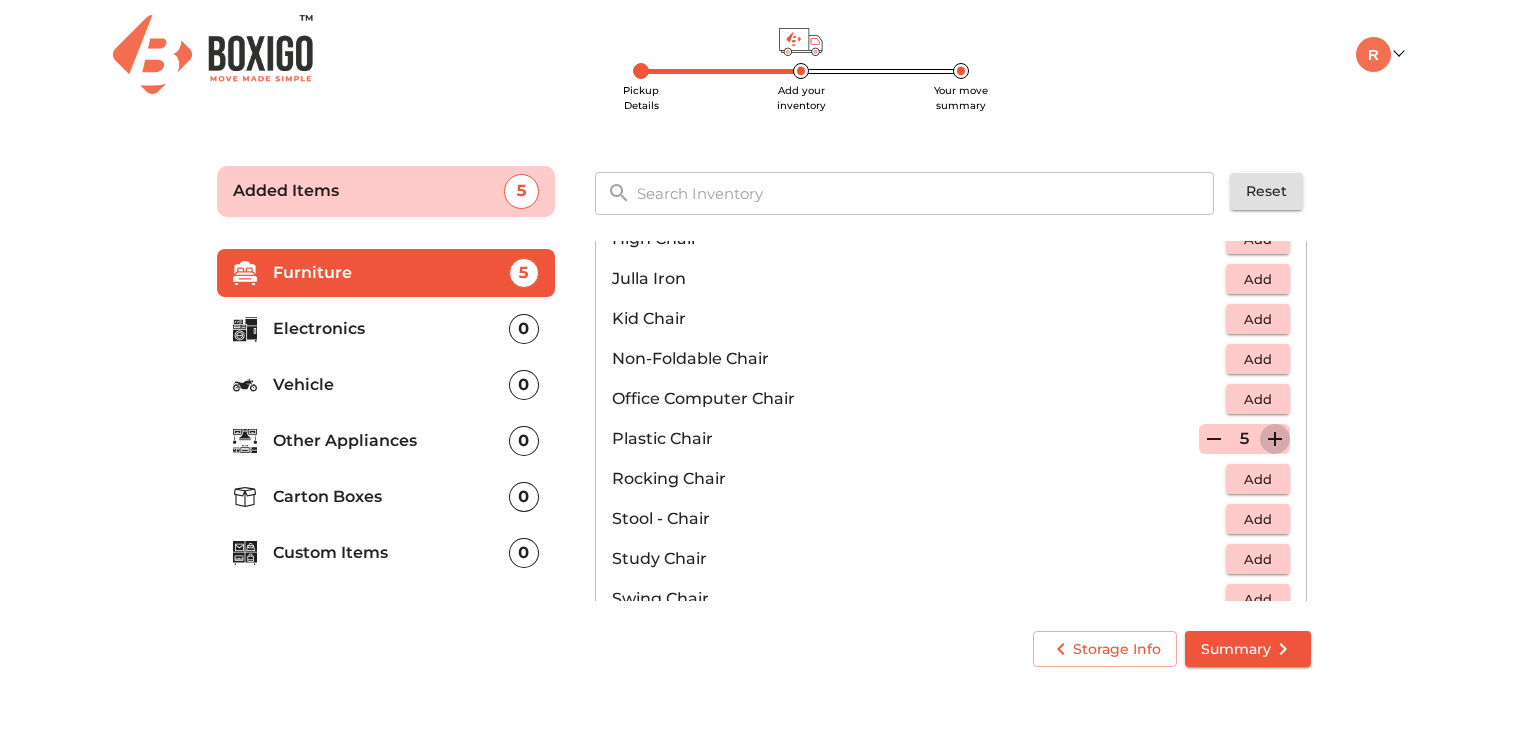 click 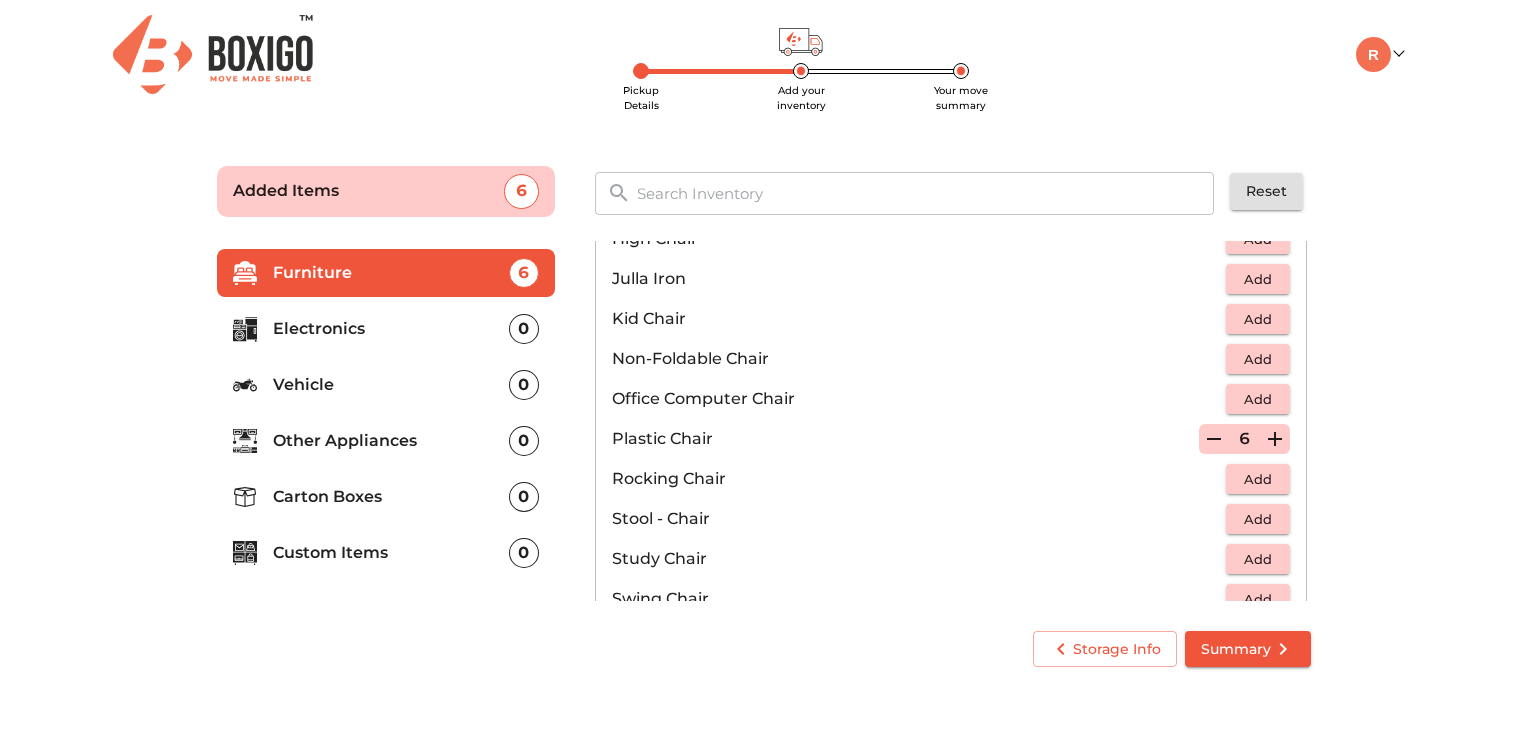 click on "Pickup   Details Add your   inventory Your move   summary Added Items 6 ​ Reset Furniture 6 Electronics 0 Vehicle 0 Other Appliances 0 Carton Boxes 0 Custom Items 0 Sofa Table Chair 6  Added Arm Chair - Foldable Add Arm Chair - UnFoldable Add Bar Chair / Stool Add Bean Bags Add Bench Add Cafeteria Chair Add Dining Chair Add Executive Chair Add Folding Chair Add Handicap Wheel Chair Add High Chair Add Julla Iron Add Kid Chair Add Non-Foldable Chair Add Office Computer Chair Add Plastic Chair 6 Rocking Chair Add Stool - Chair Add Study Chair Add Swing Chair Add Wooden Chair Add Cot Mattress Cupboard & Wardrobe Misc.  Storage Info Summary" at bounding box center (764, 413) 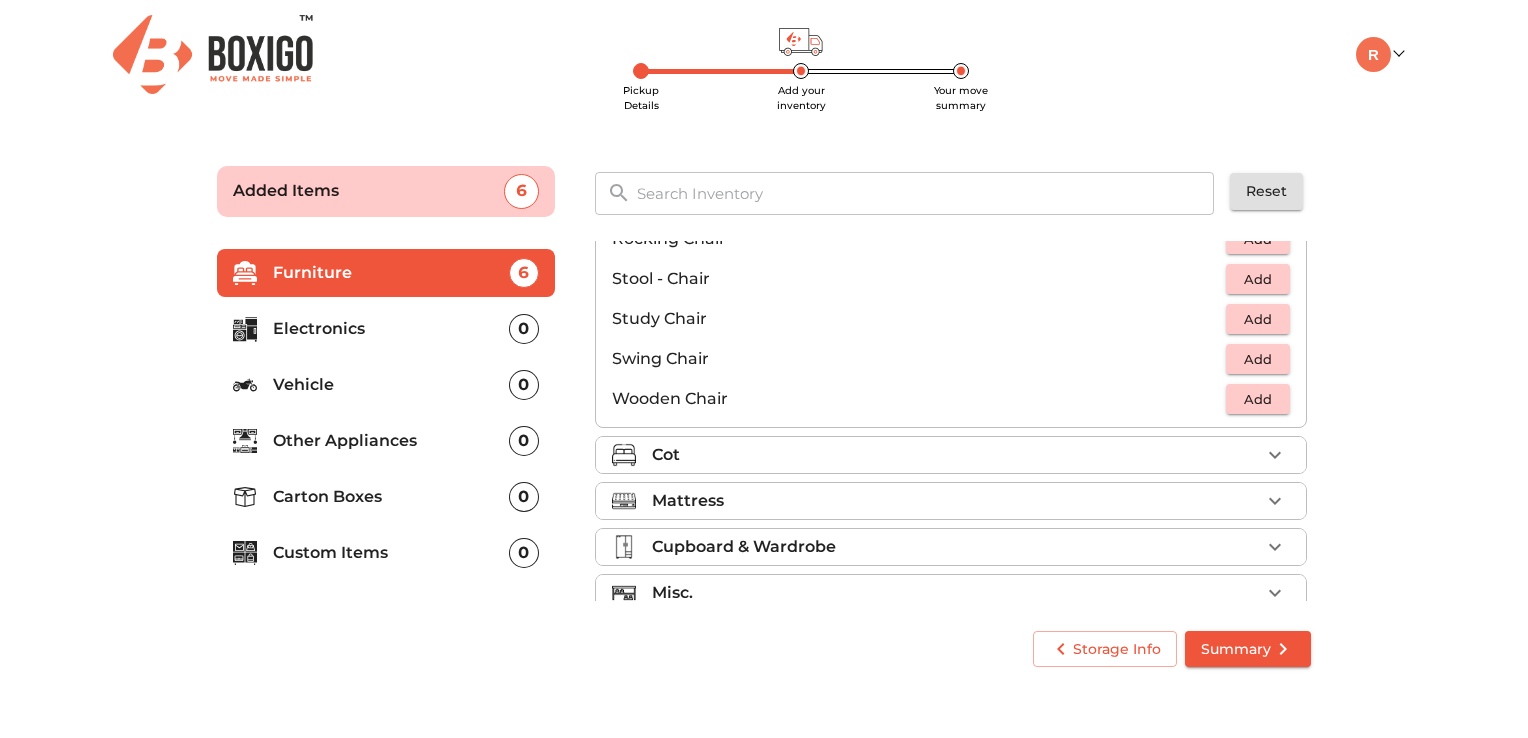 scroll, scrollTop: 832, scrollLeft: 0, axis: vertical 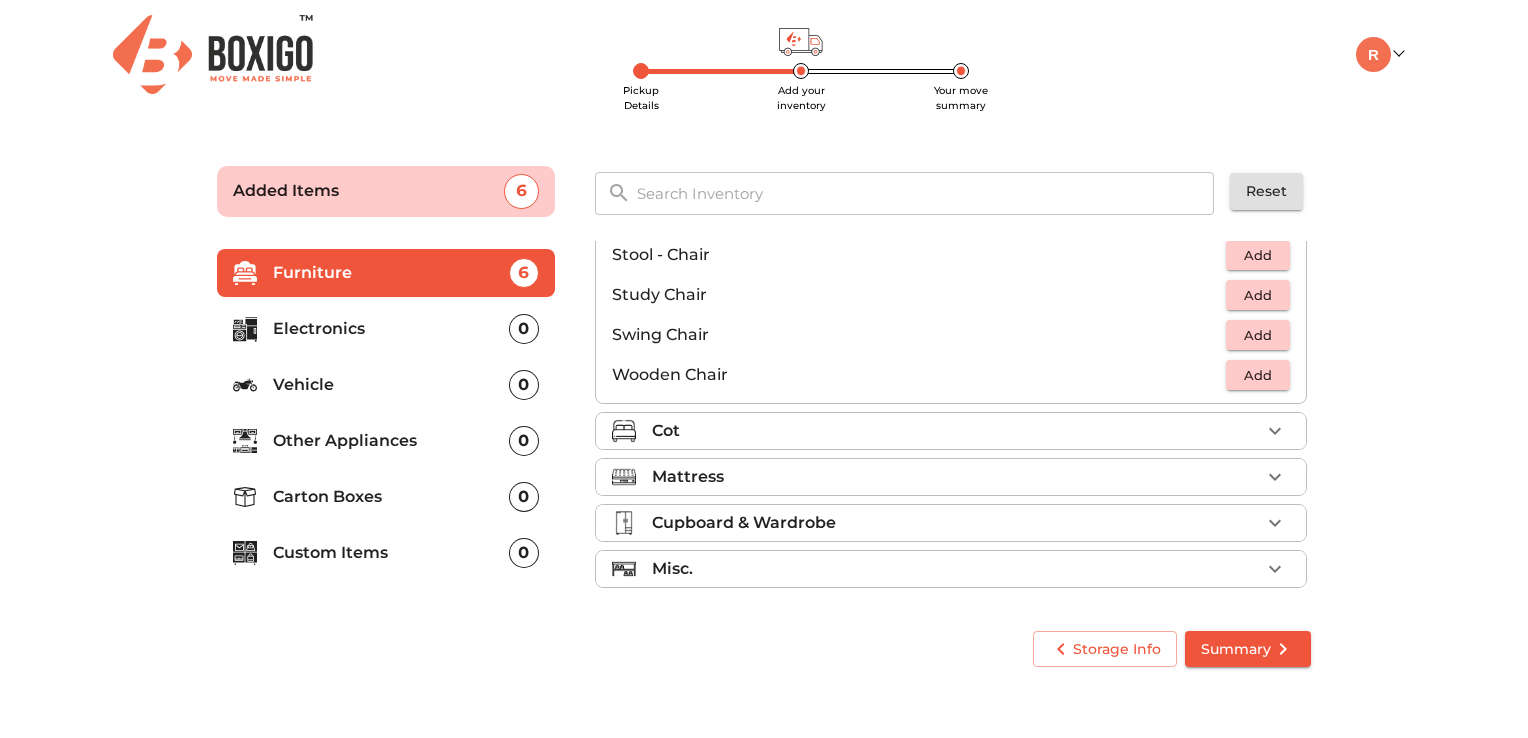 click on "Electronics" at bounding box center (391, 329) 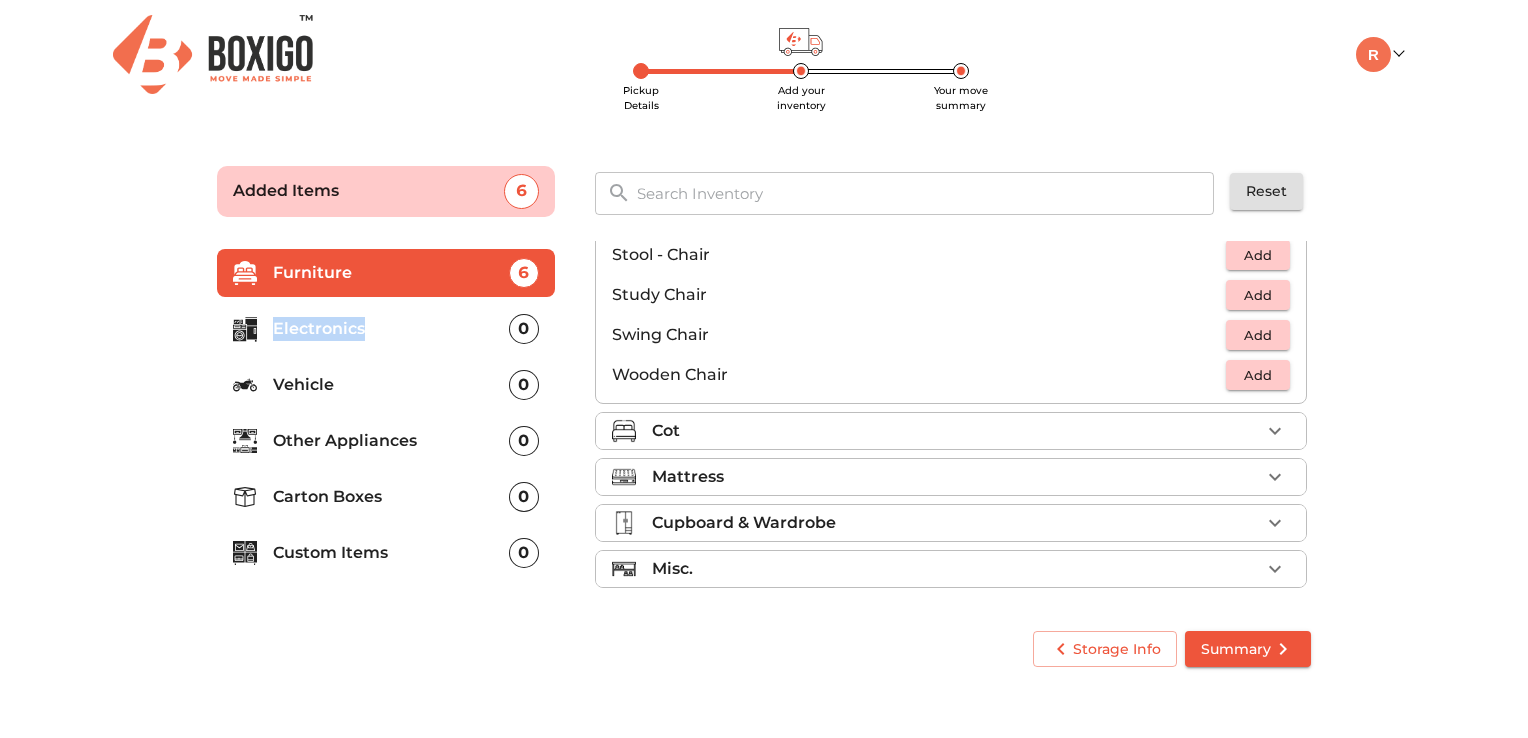 scroll, scrollTop: 0, scrollLeft: 0, axis: both 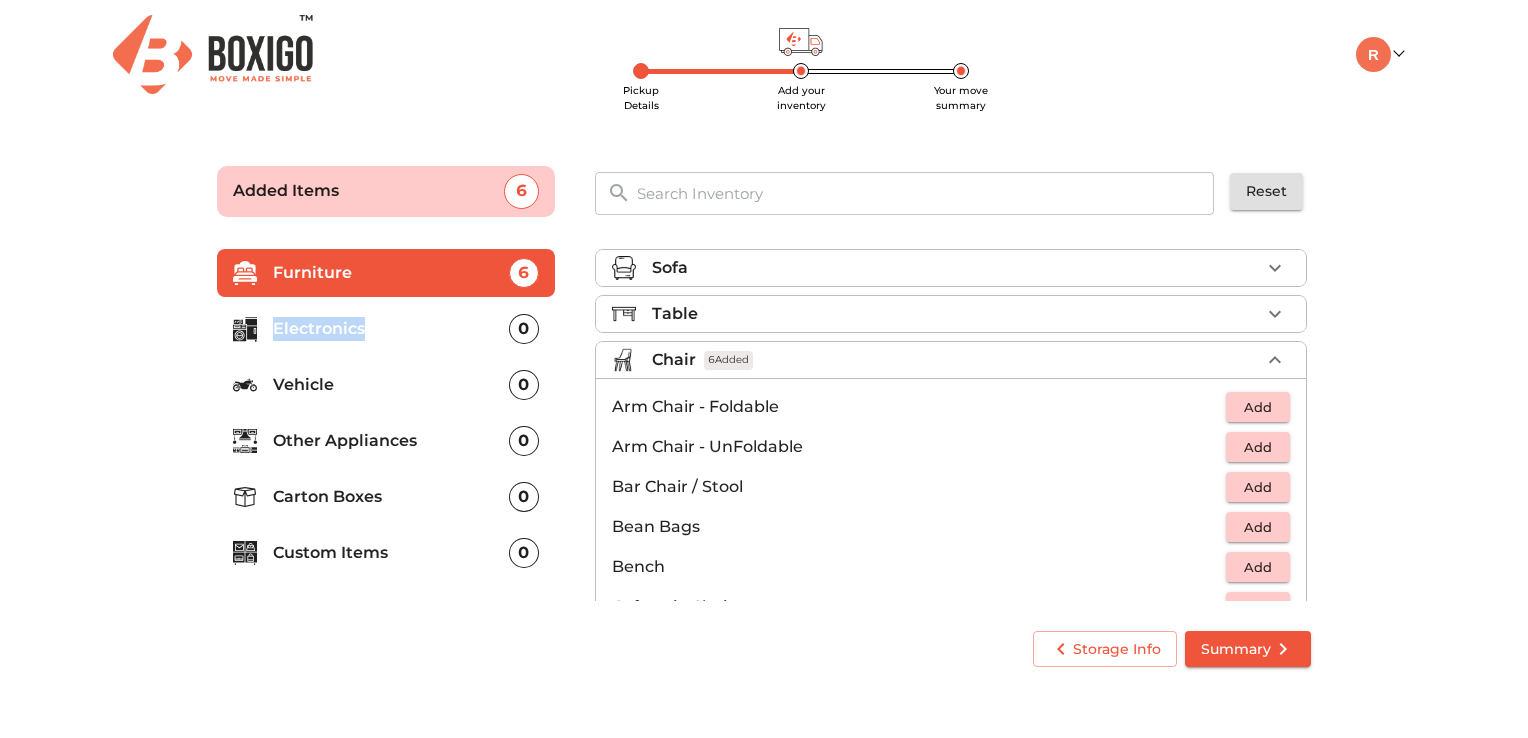 click on "Electronics" at bounding box center (391, 329) 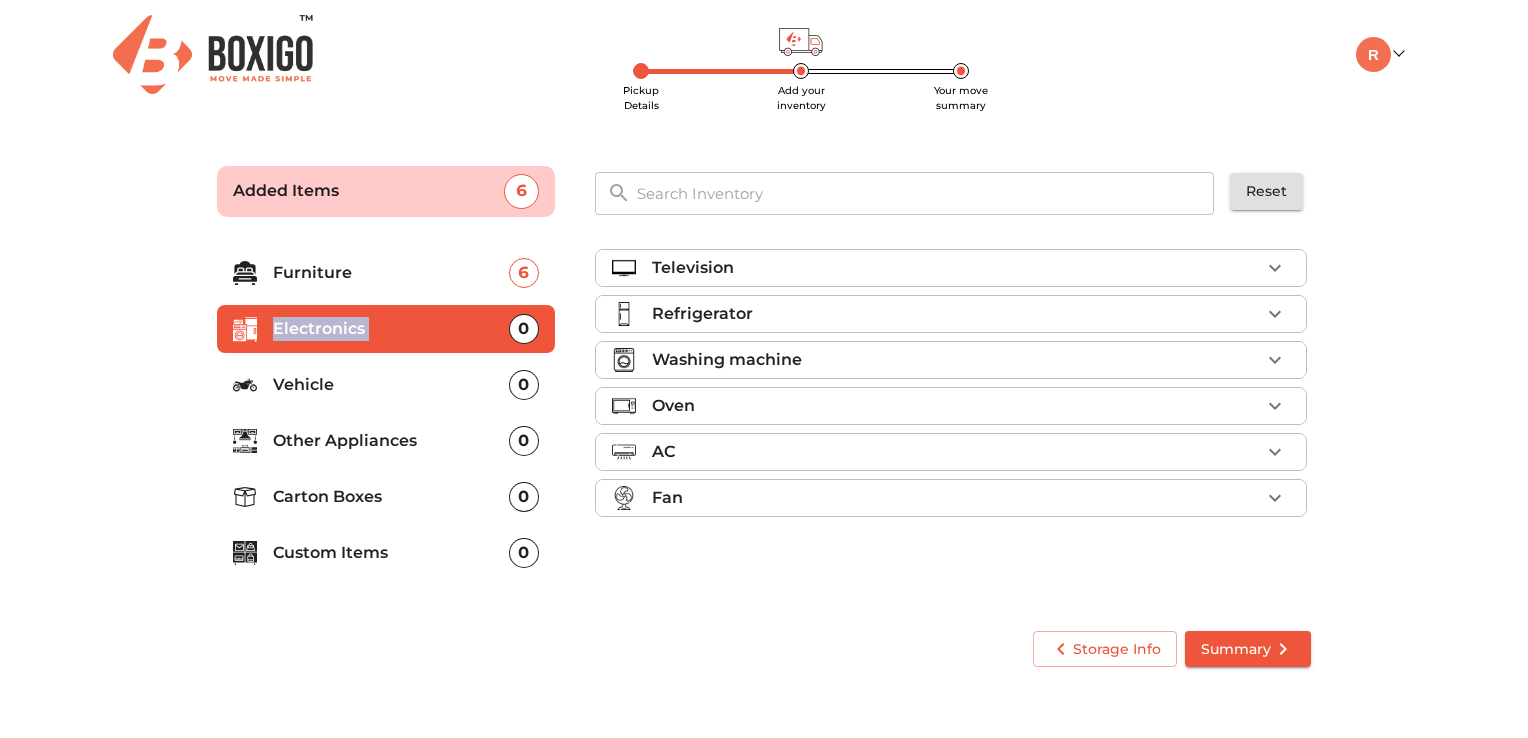 click on "Electronics" at bounding box center (391, 329) 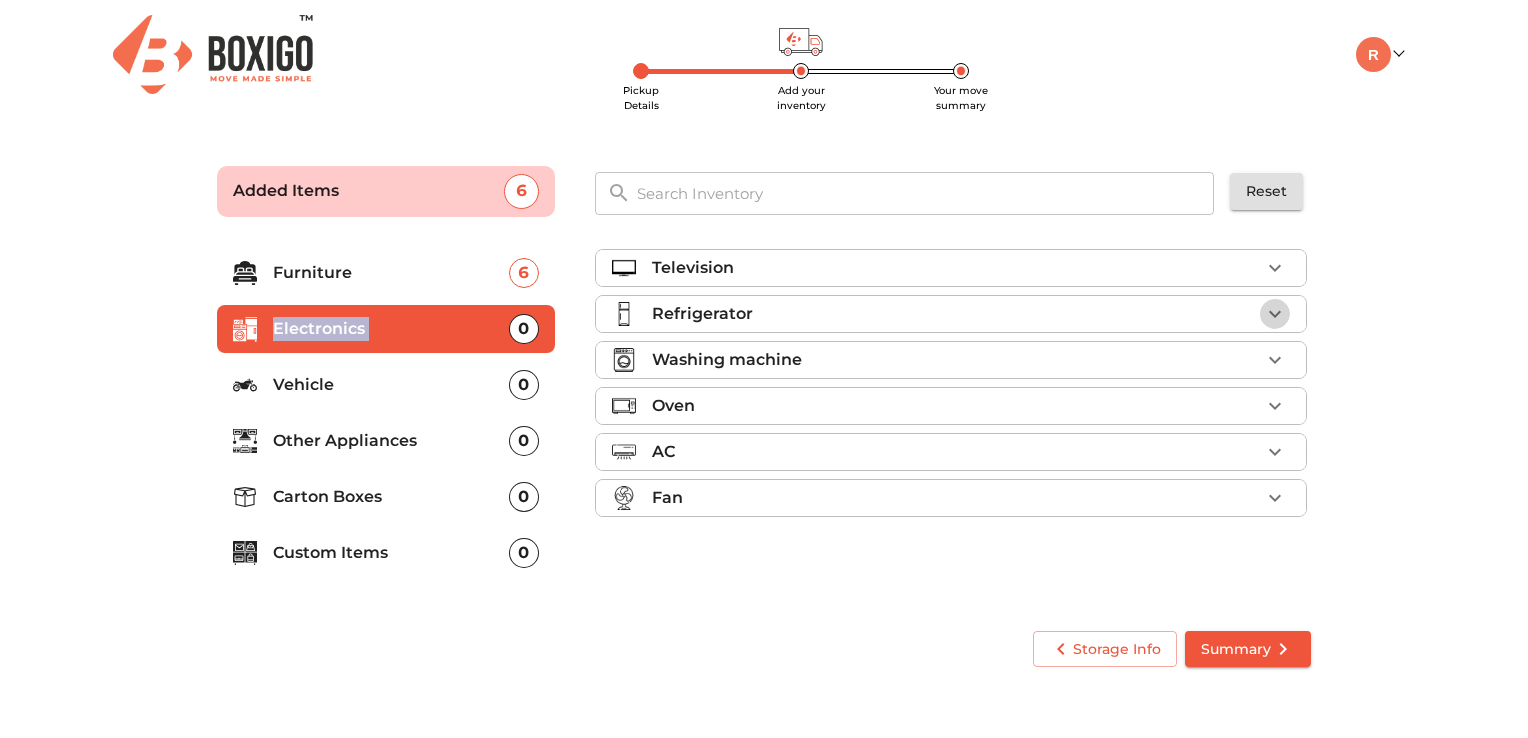click 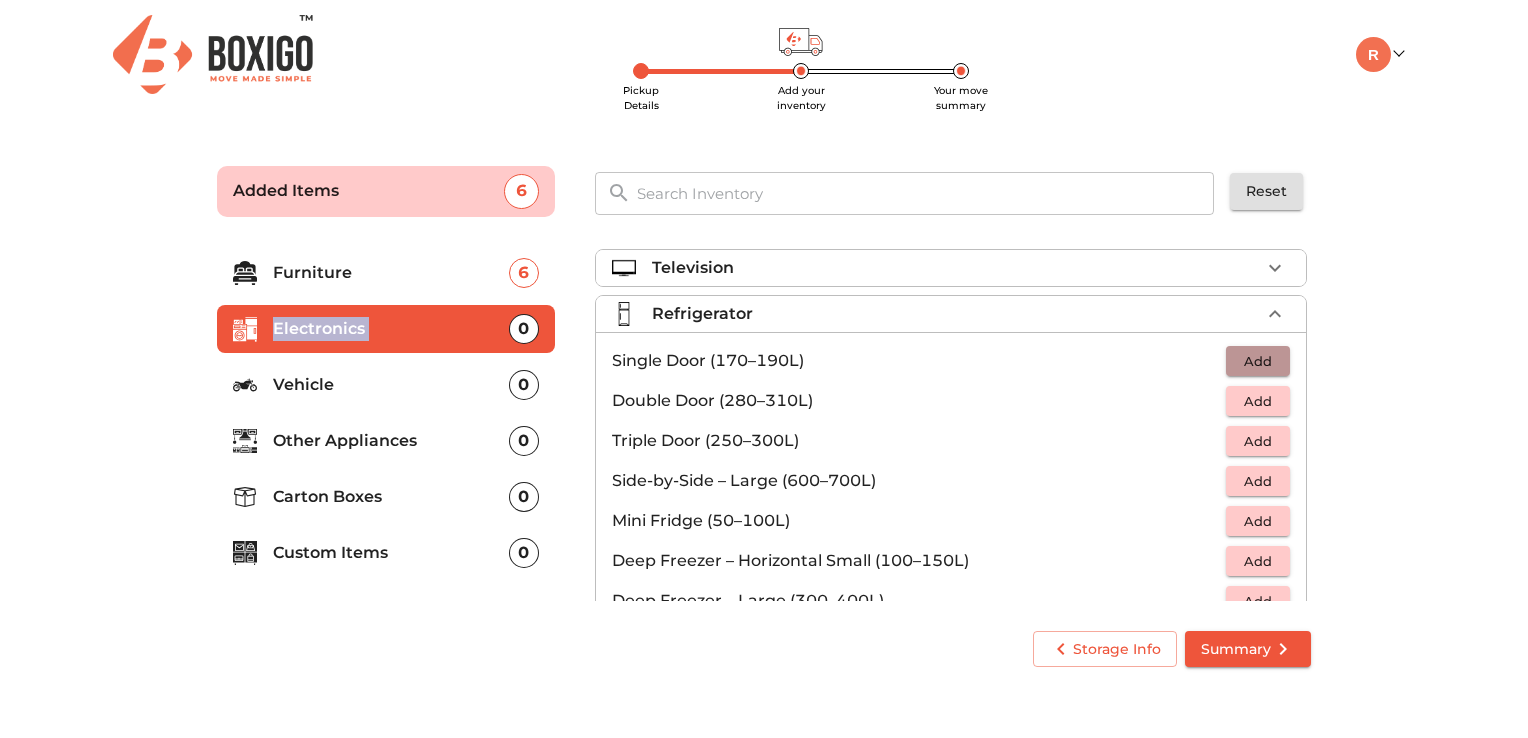 click on "Add" at bounding box center (1258, 361) 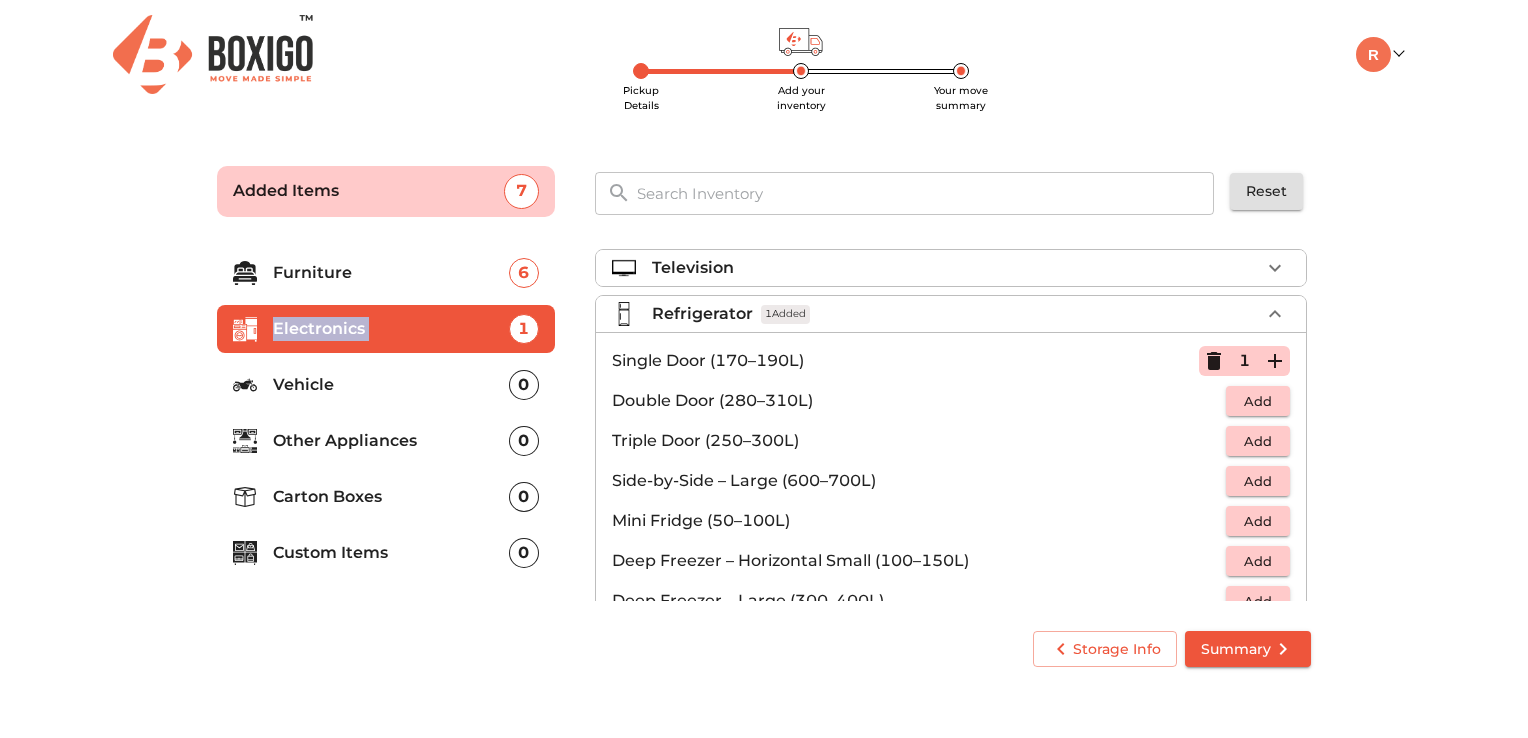 click 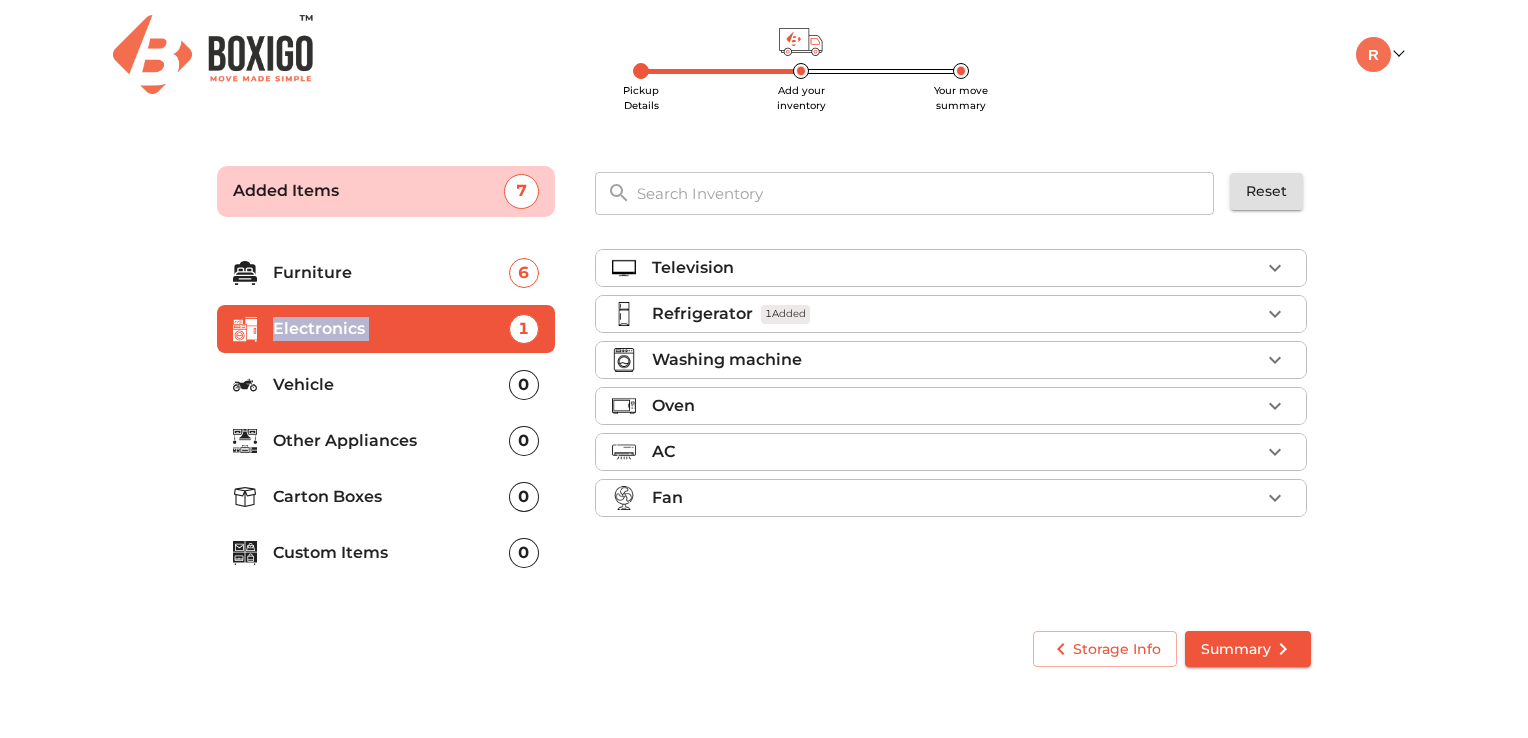 click 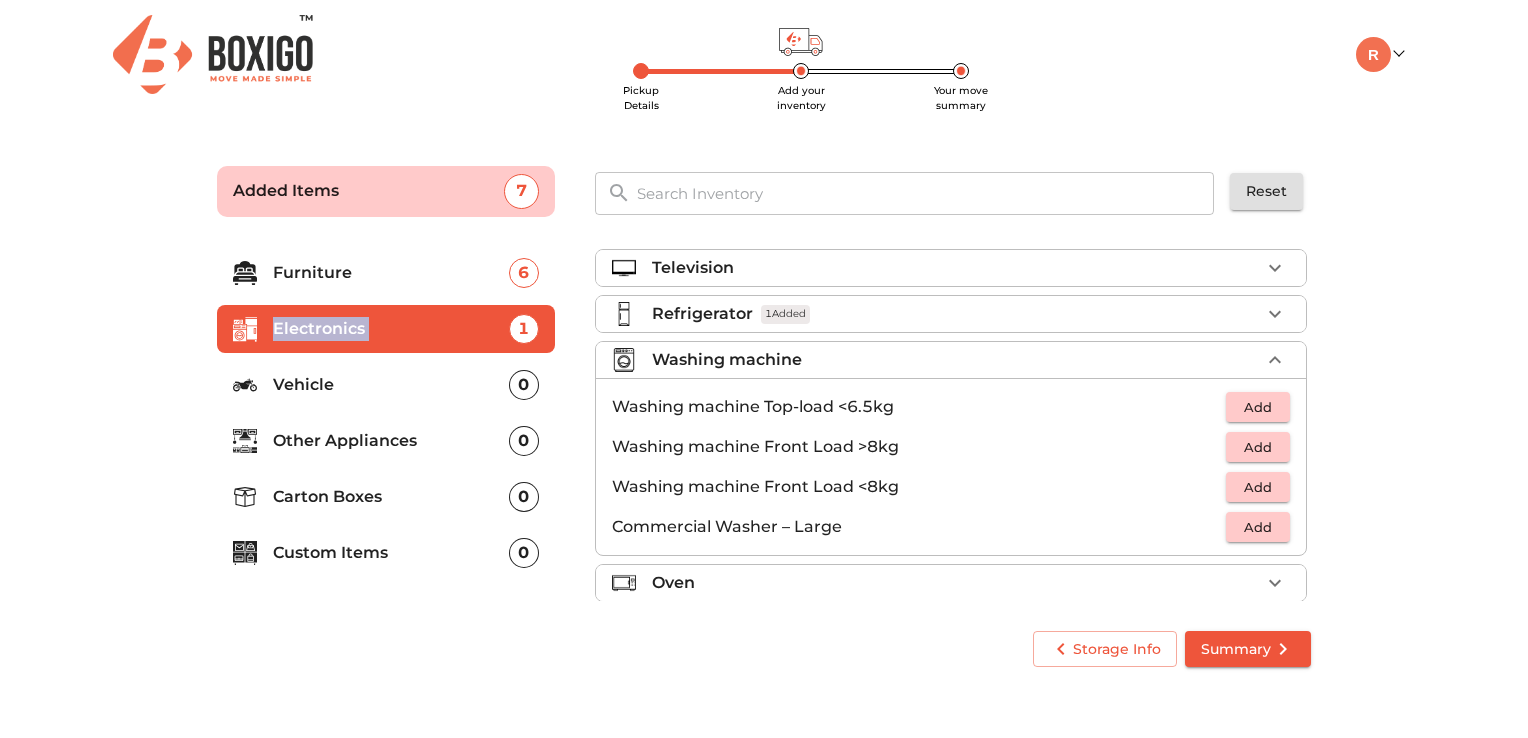 click on "Add" at bounding box center [1258, 407] 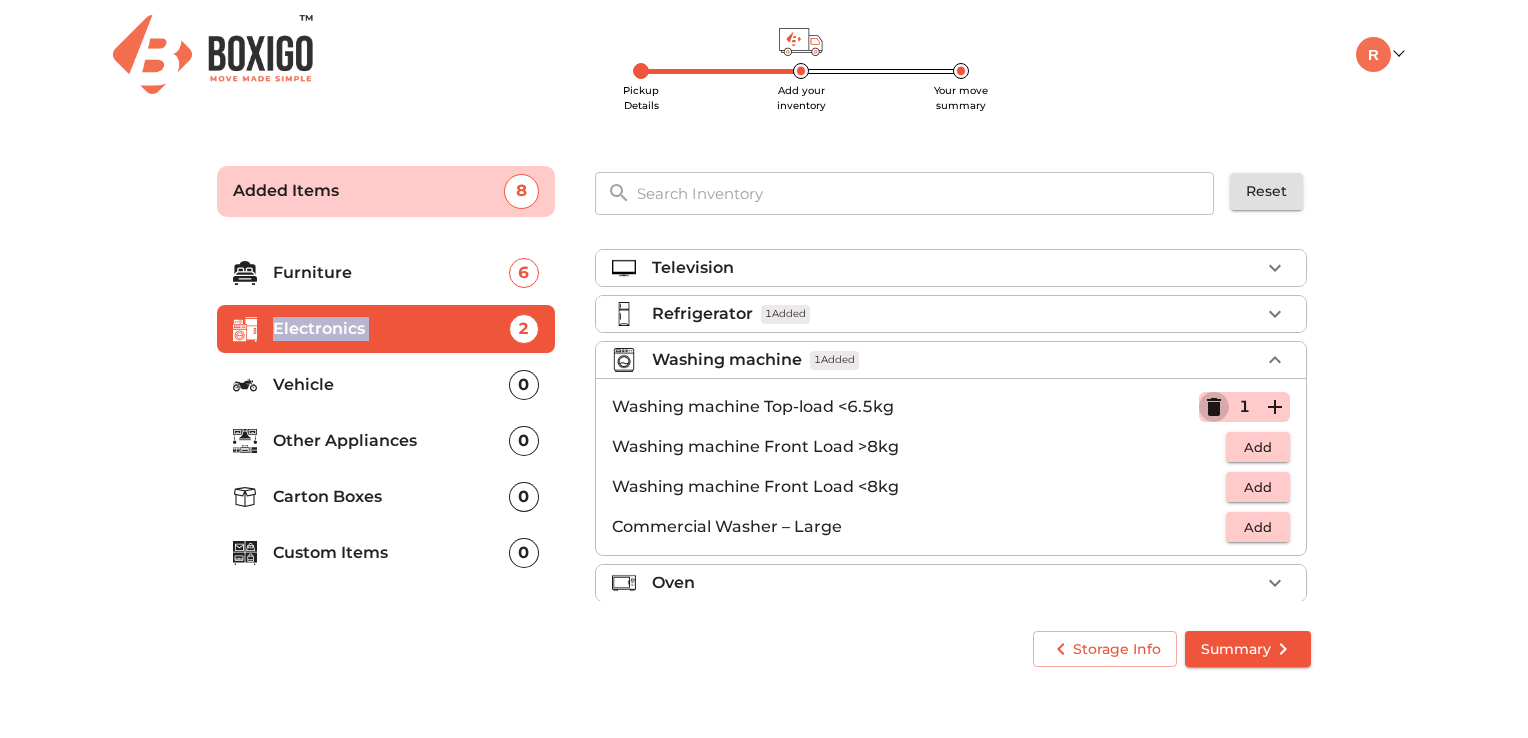 click 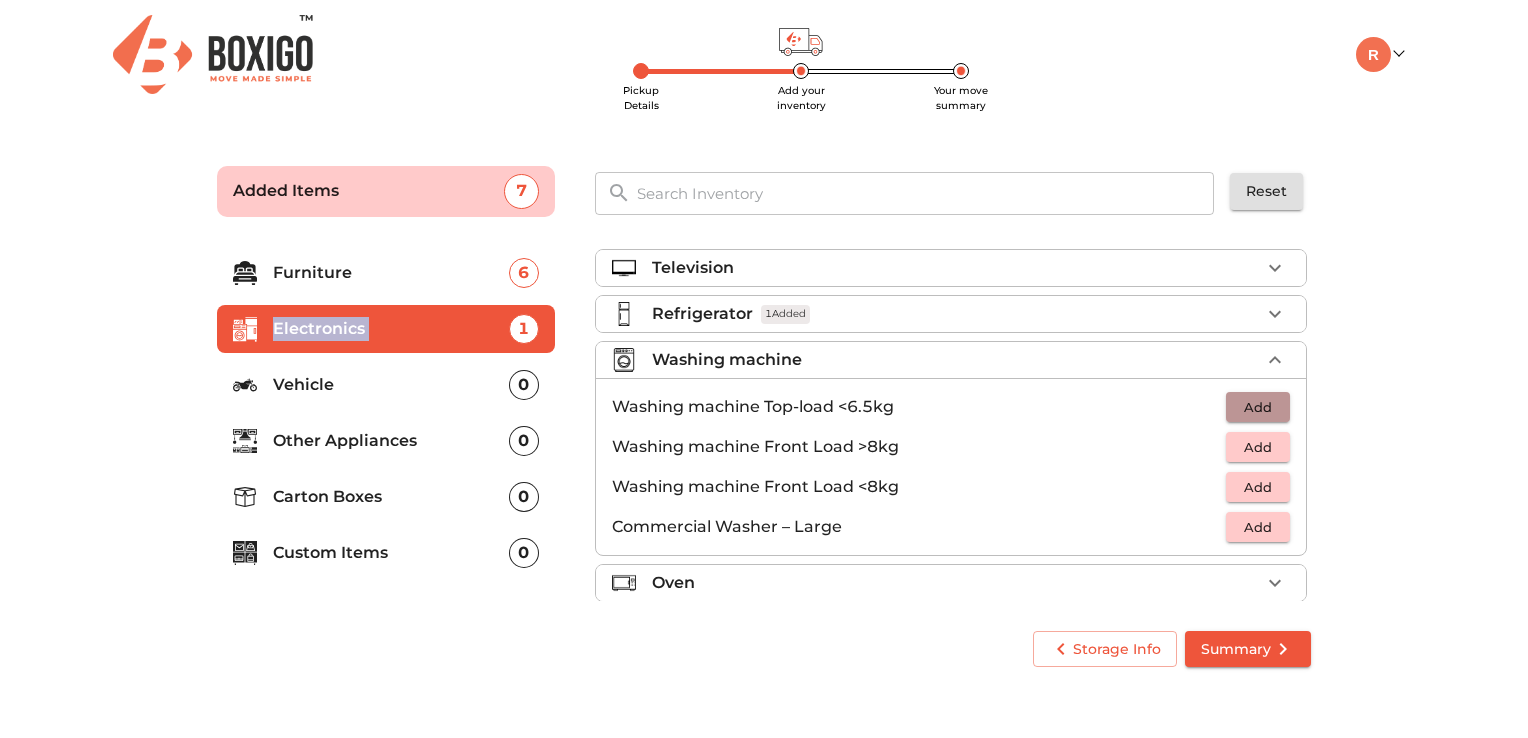 click on "Add" at bounding box center (1258, 407) 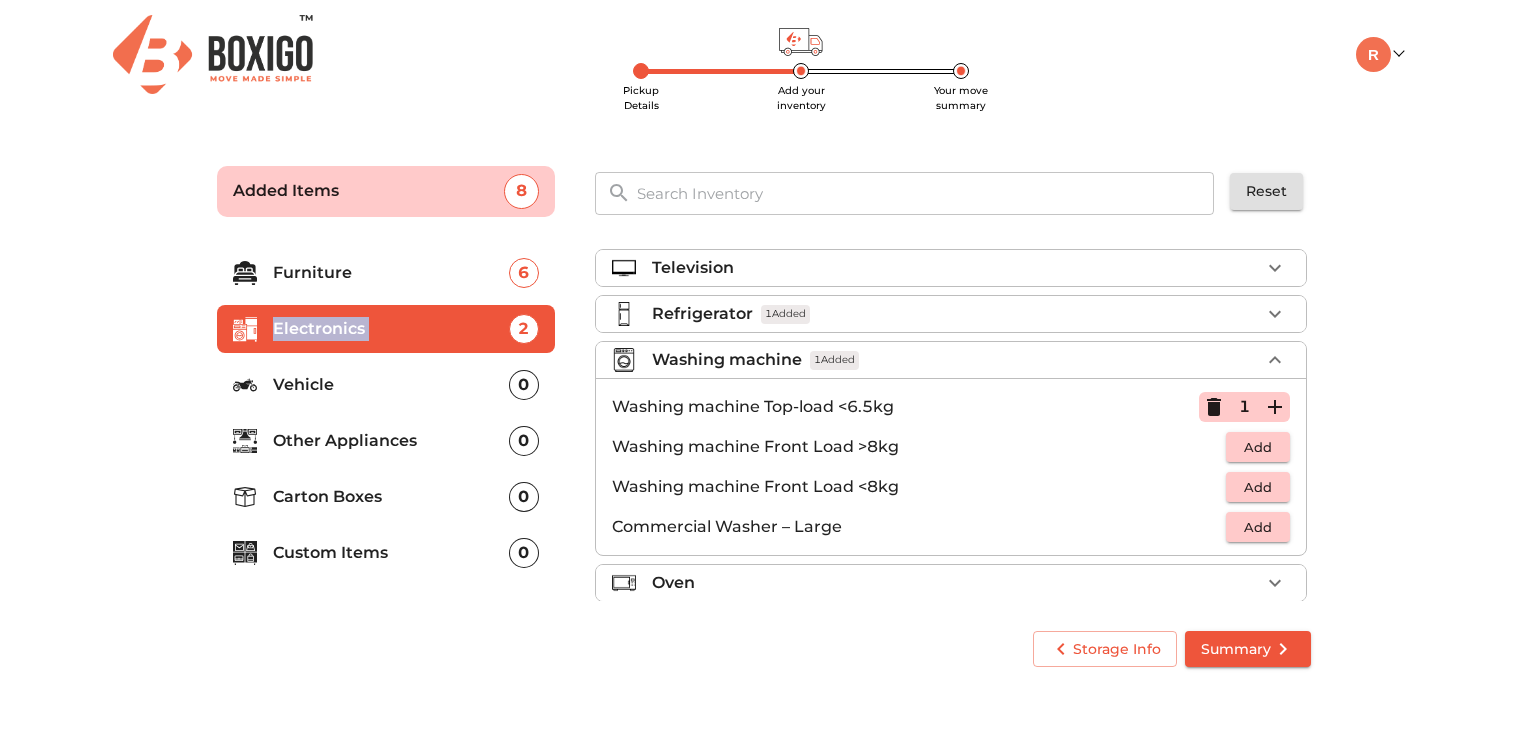 click 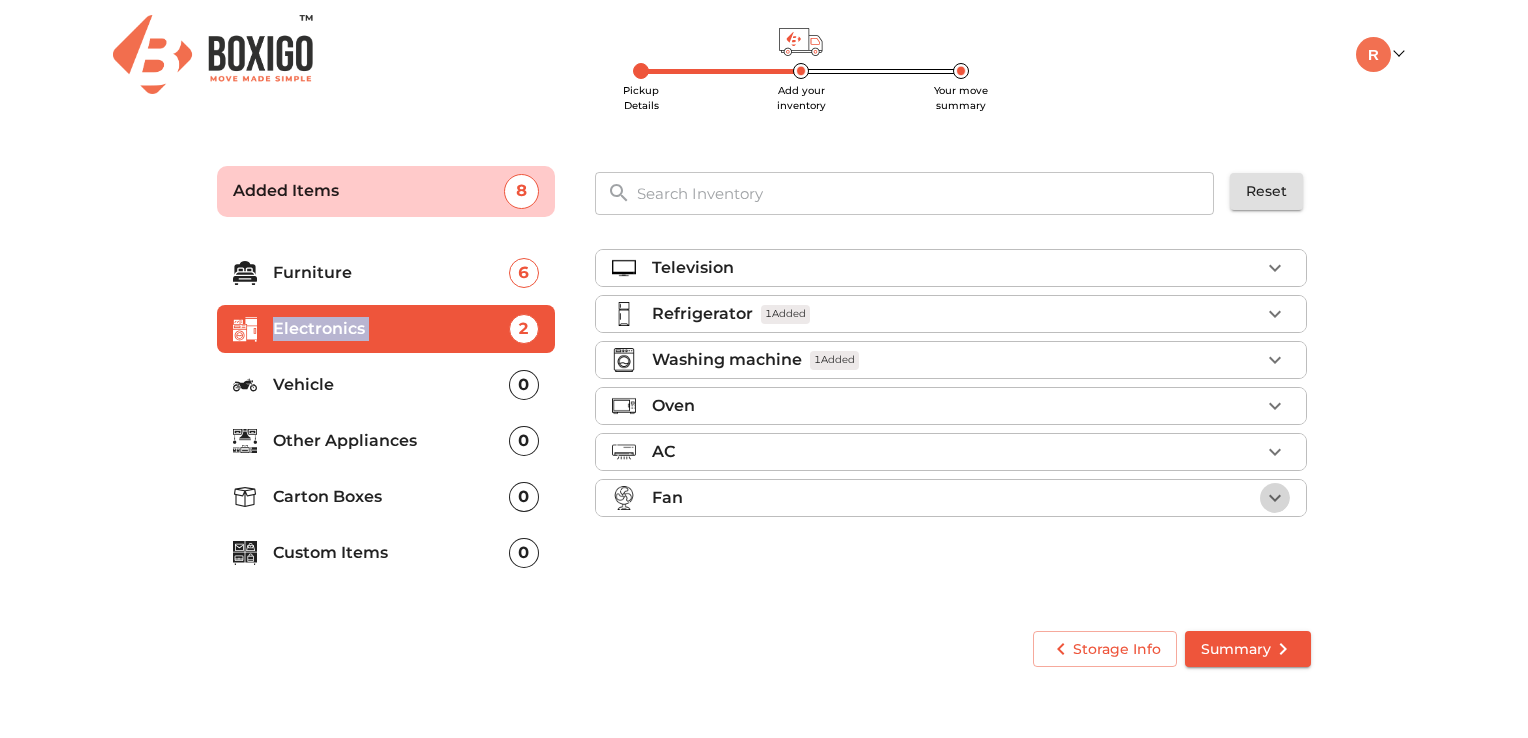 click 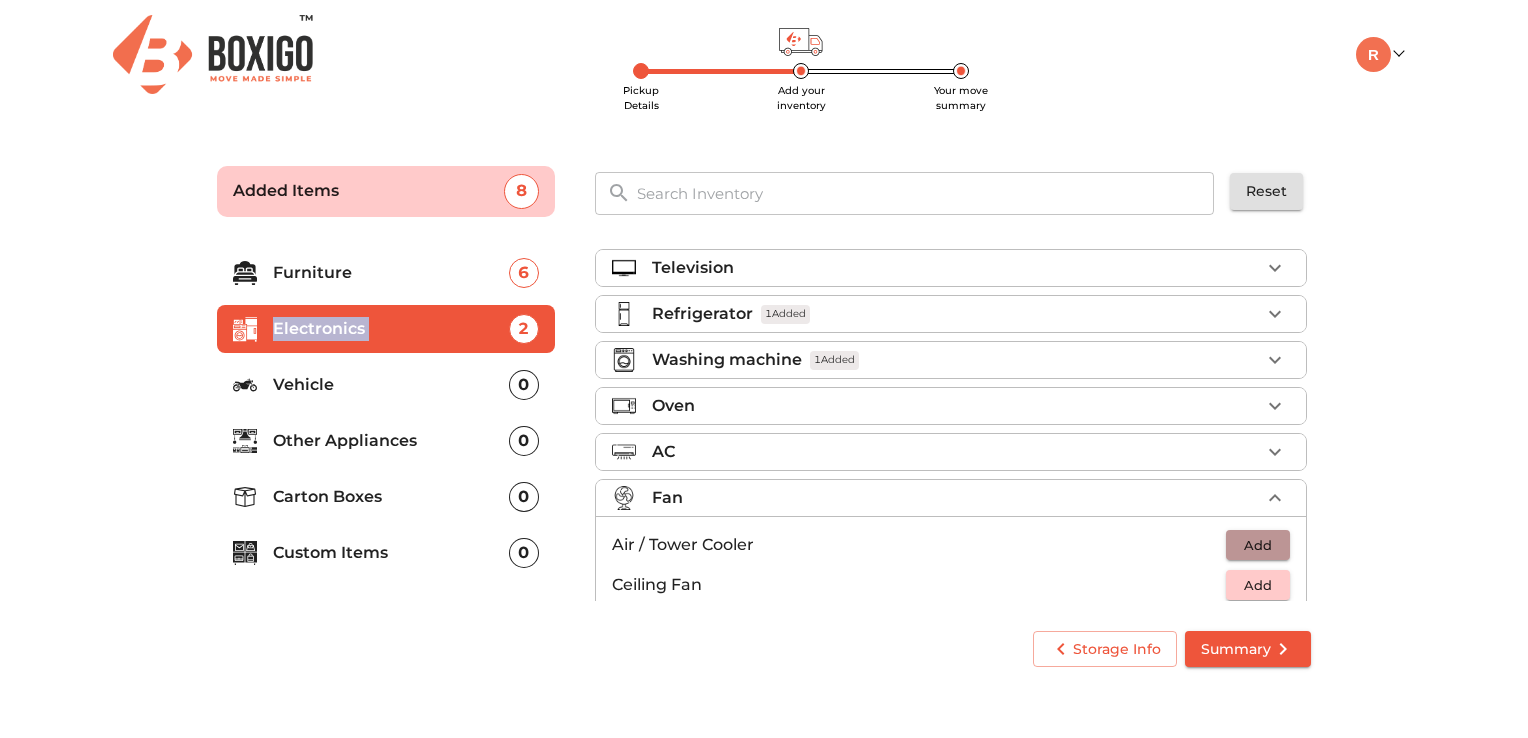 click on "Add" at bounding box center [1258, 545] 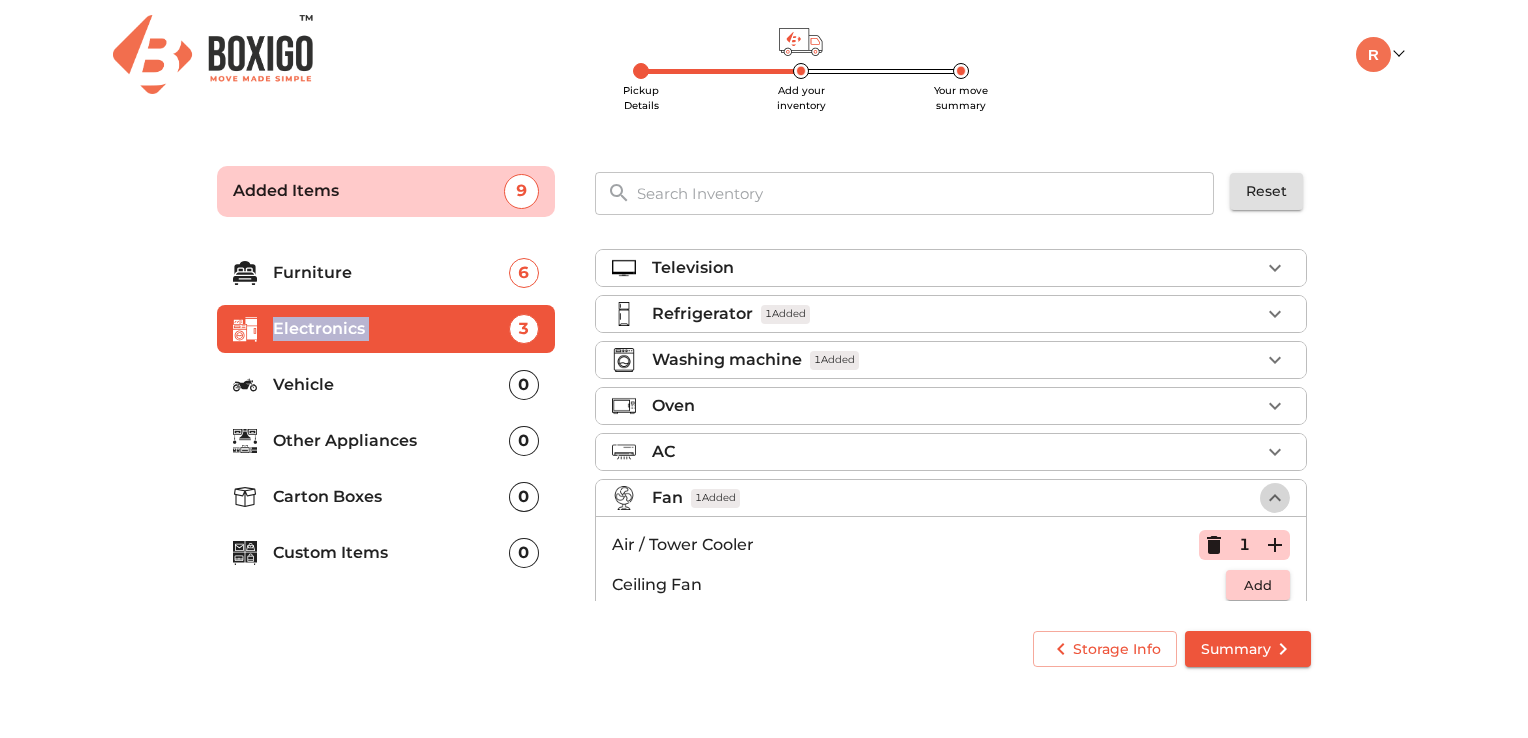 click 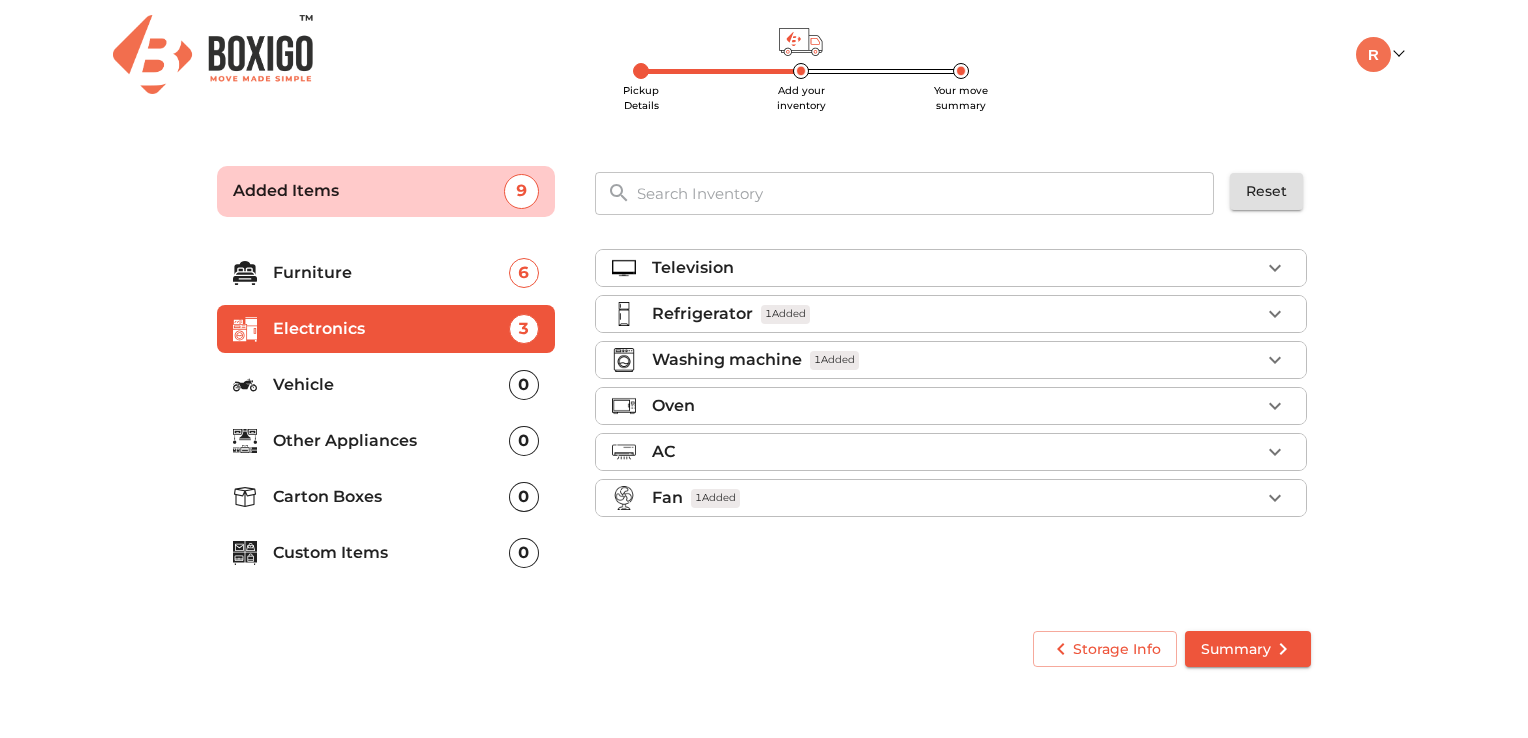 click on "Other Appliances" at bounding box center [391, 441] 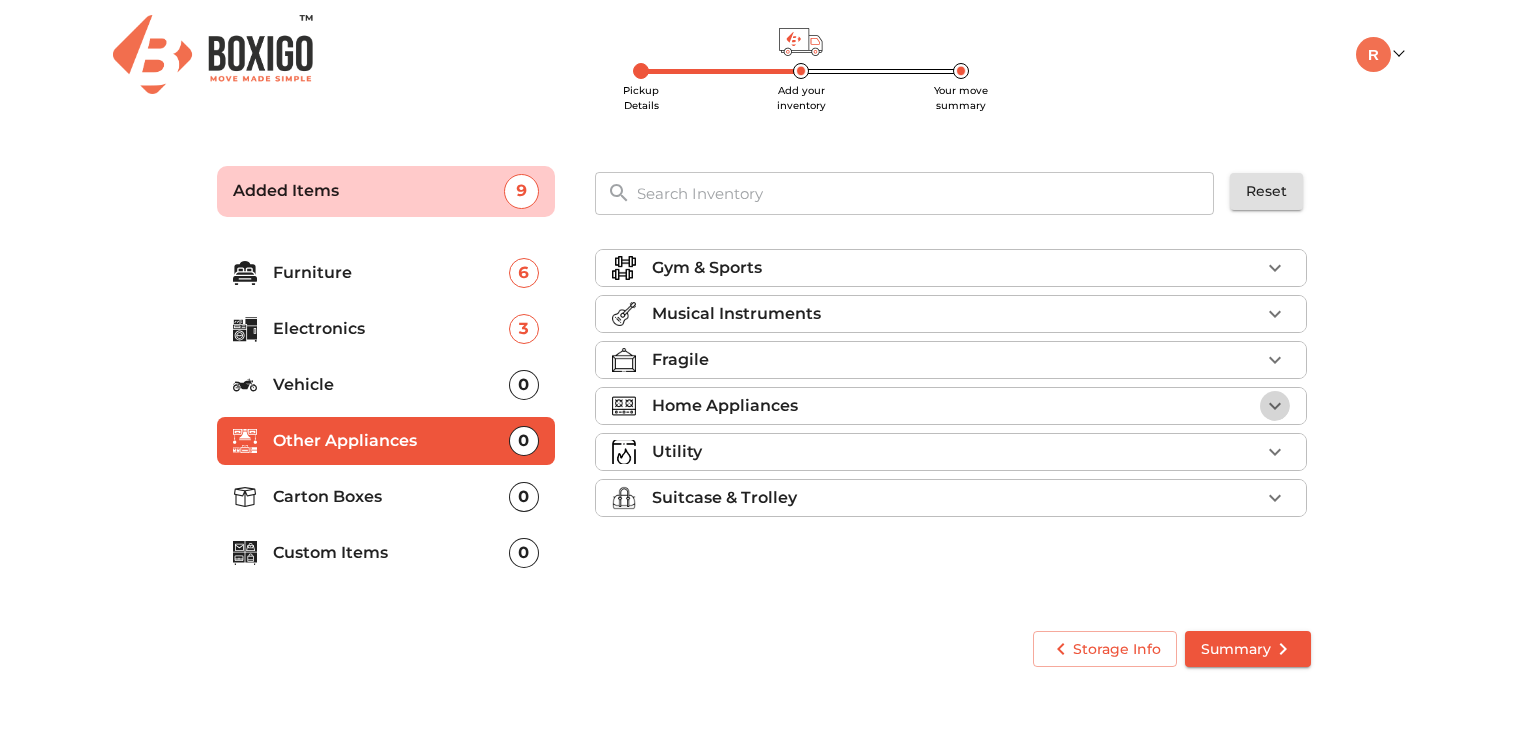 click 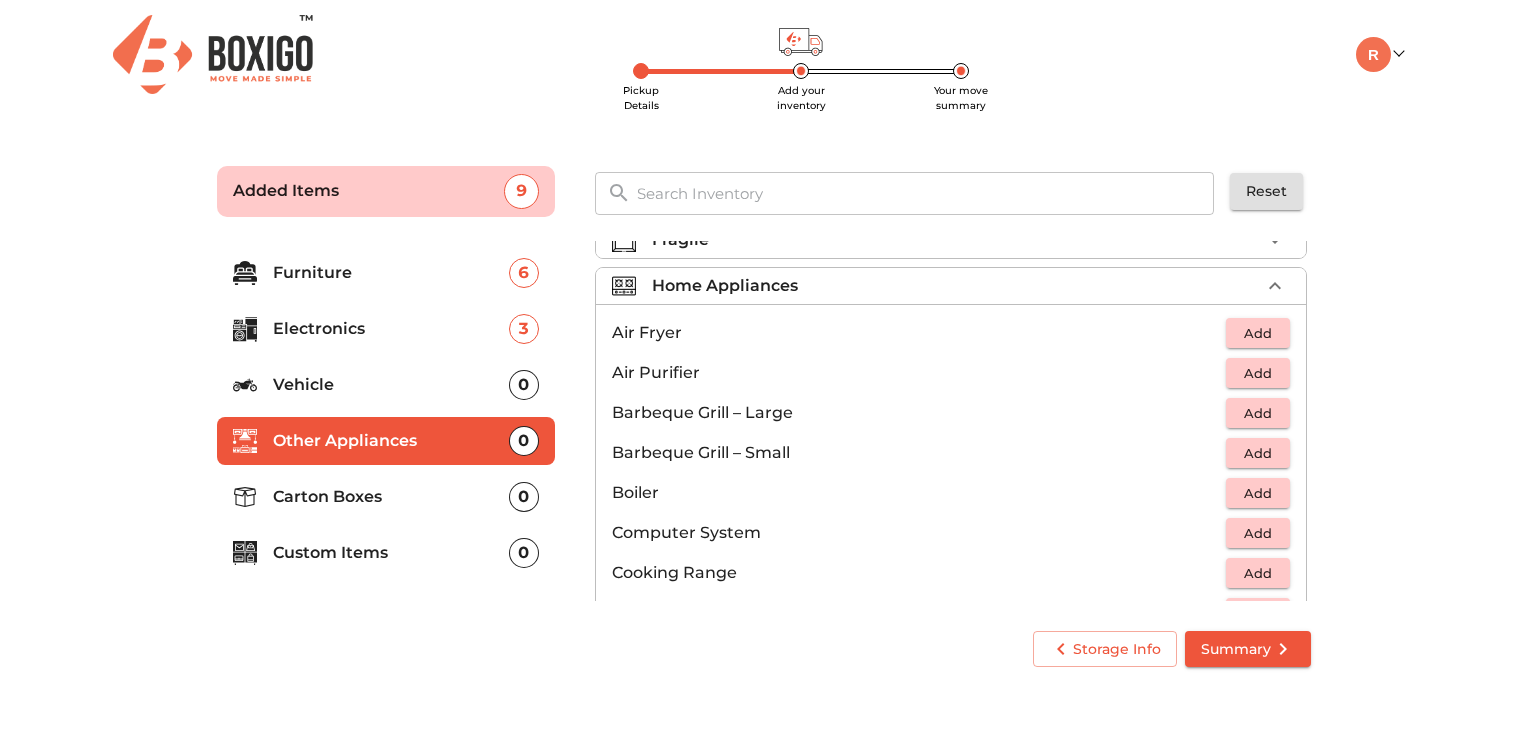 scroll, scrollTop: 293, scrollLeft: 0, axis: vertical 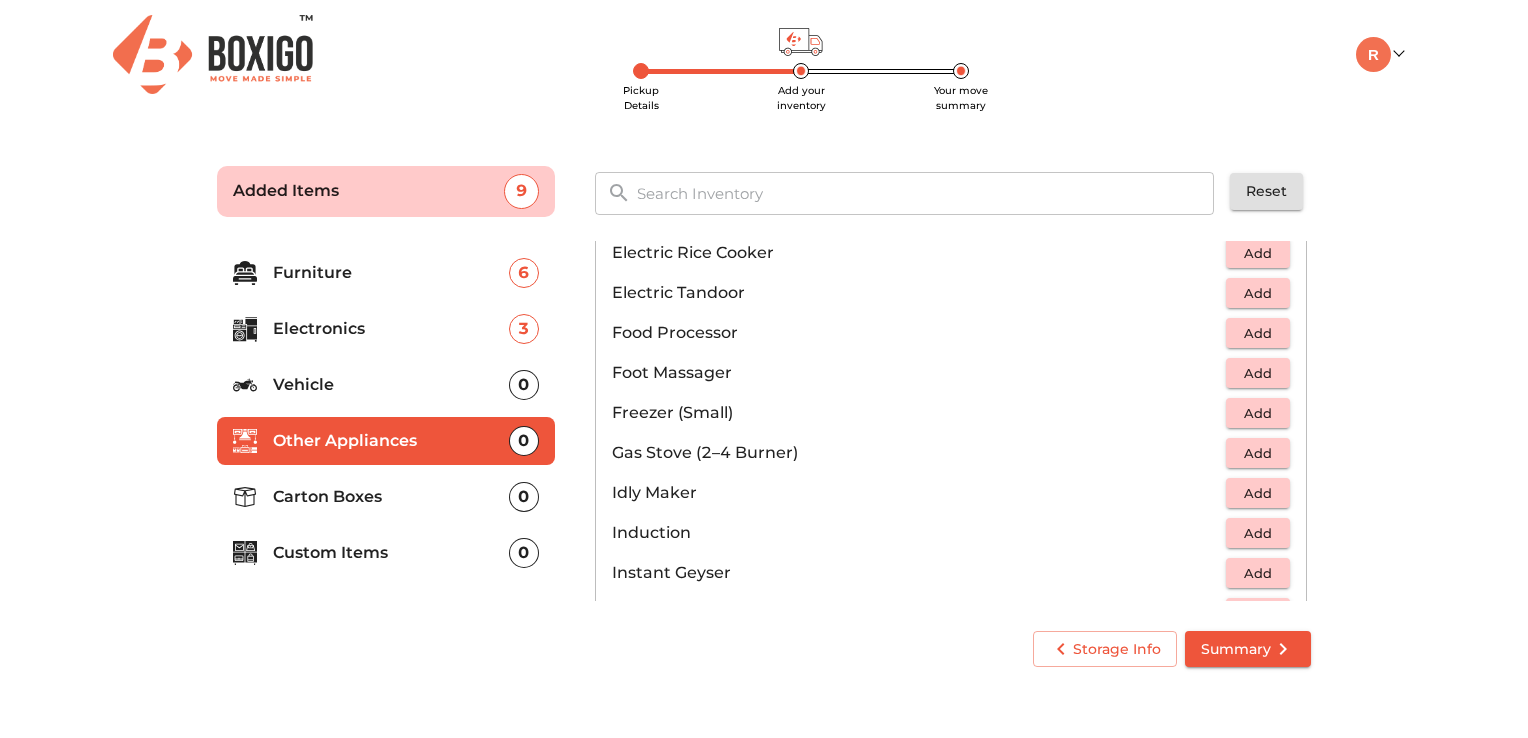 click on "Add" at bounding box center (1258, 453) 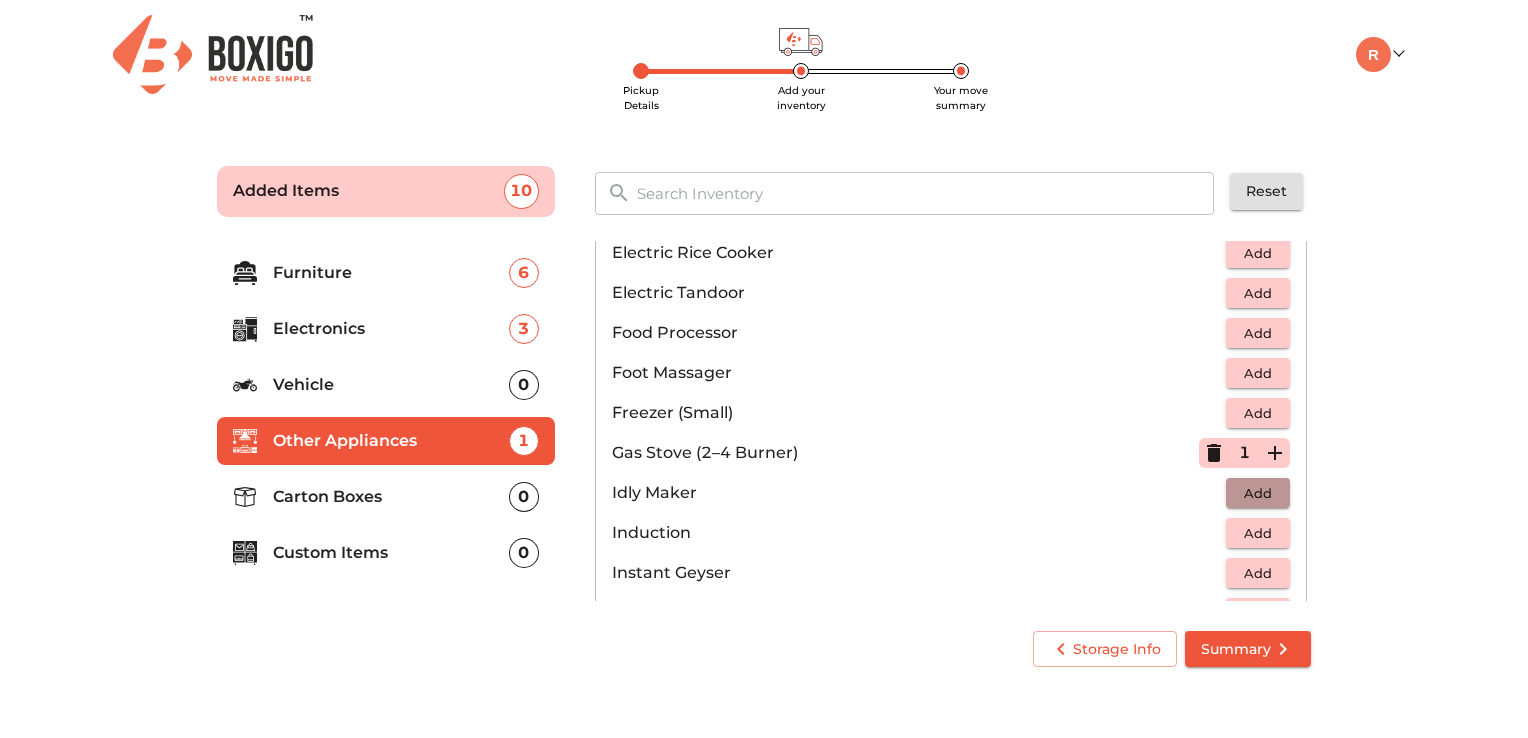 click on "Add" at bounding box center (1258, 493) 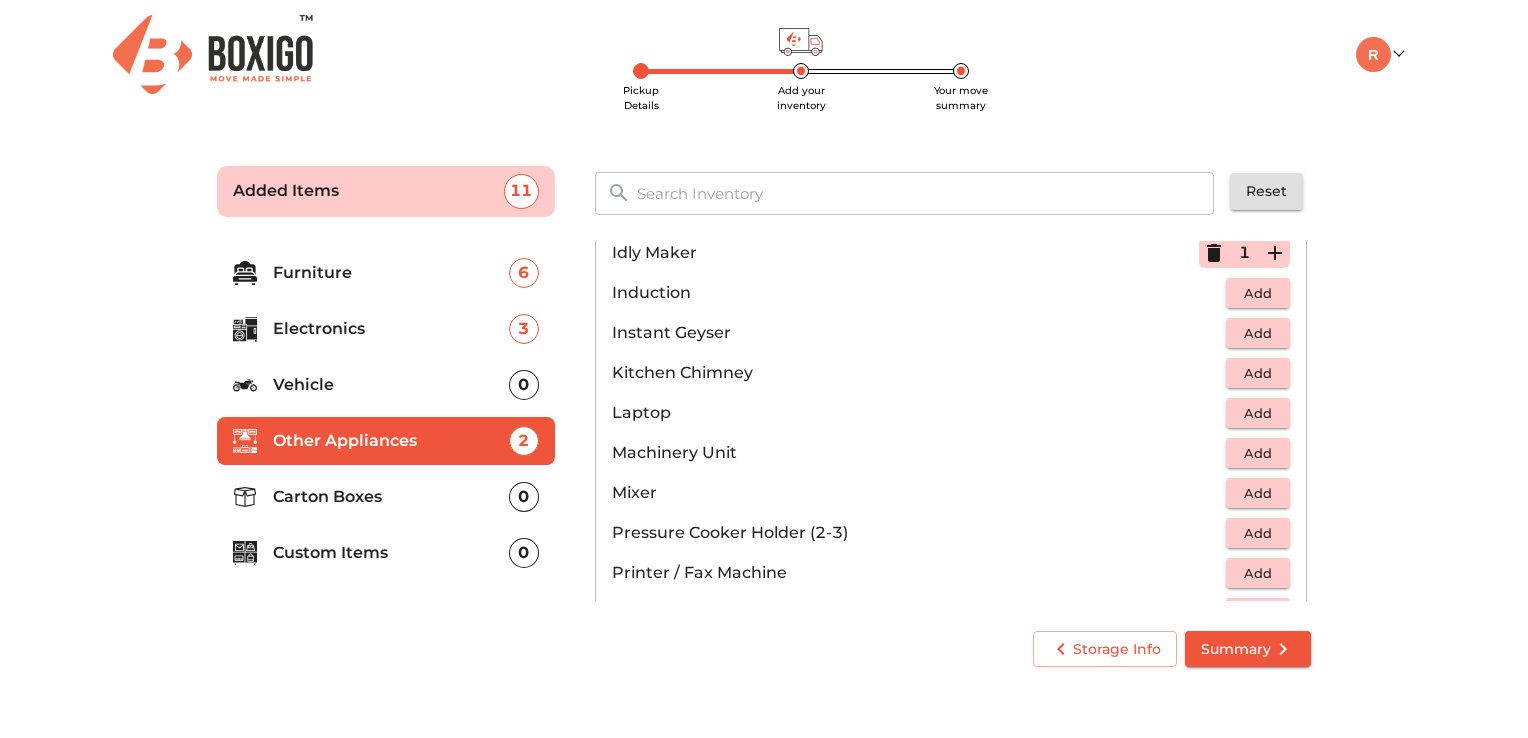 scroll, scrollTop: 960, scrollLeft: 0, axis: vertical 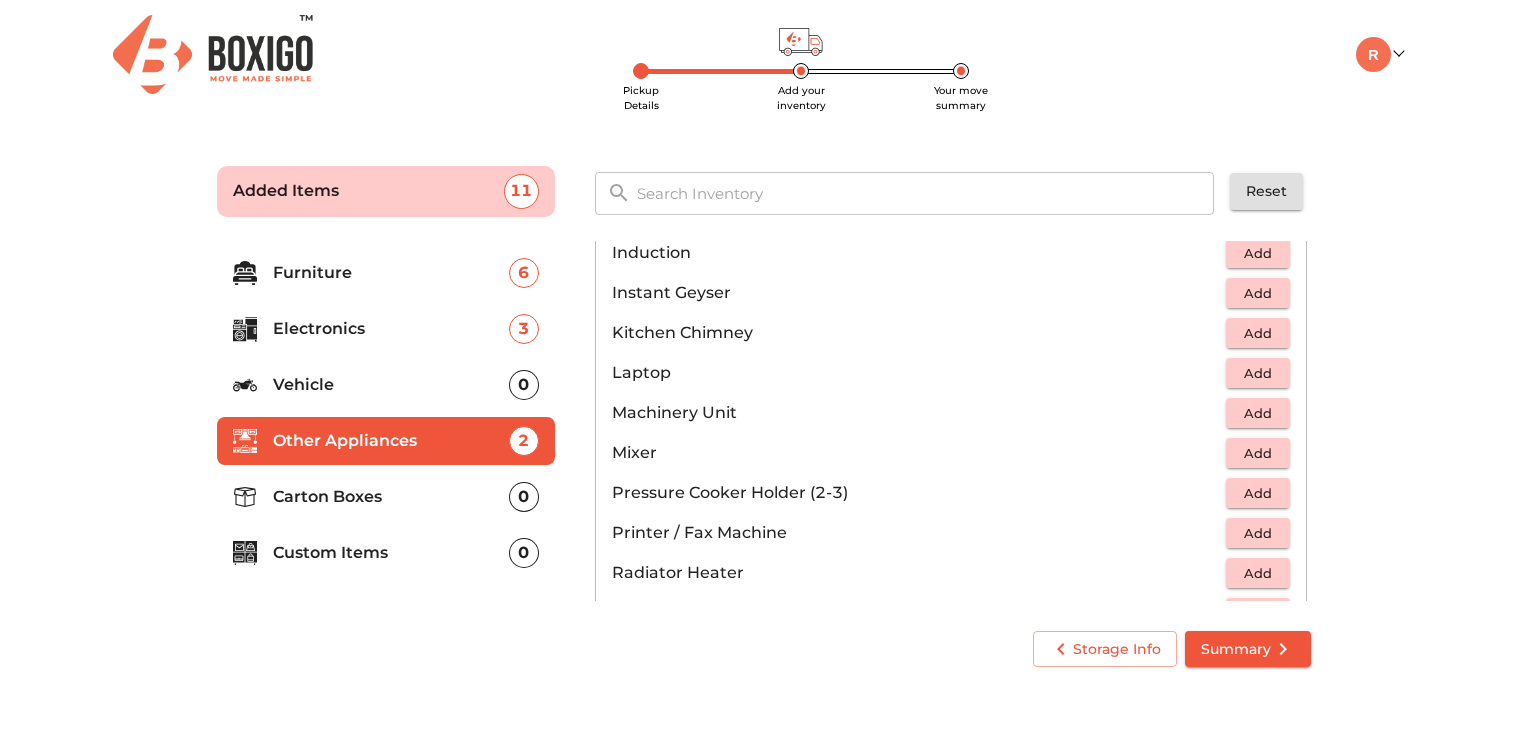 click on "Add" at bounding box center [1258, 453] 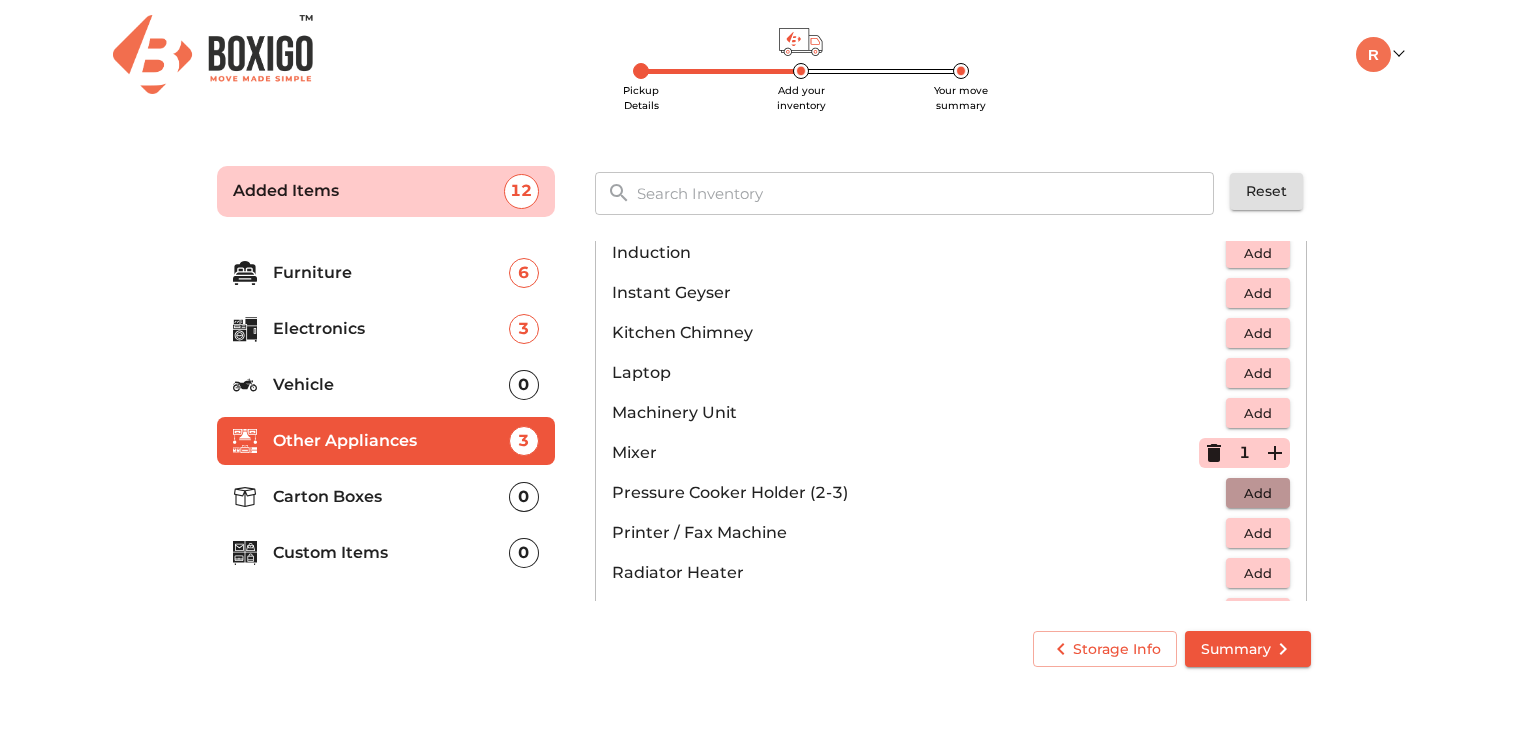 click on "Add" at bounding box center [1258, 493] 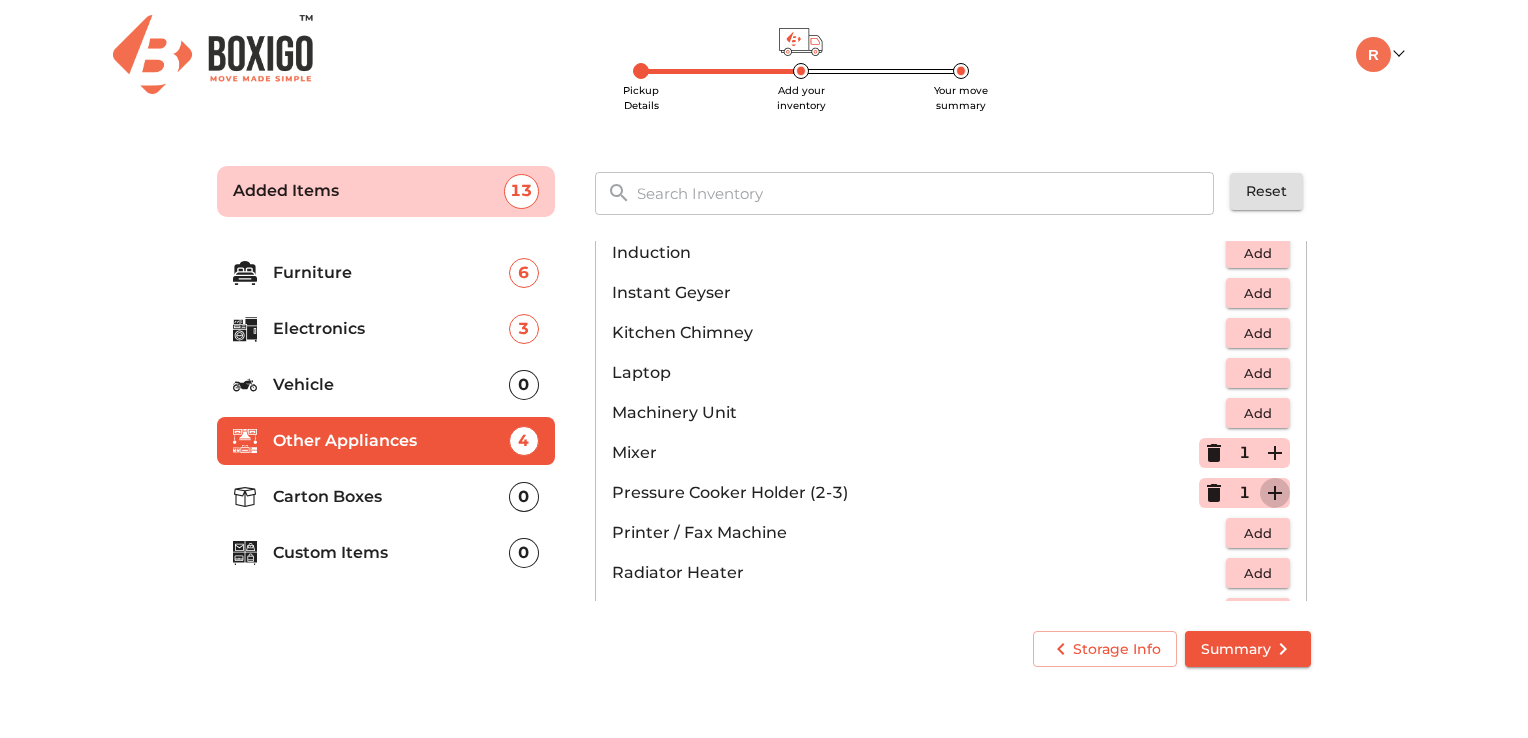click 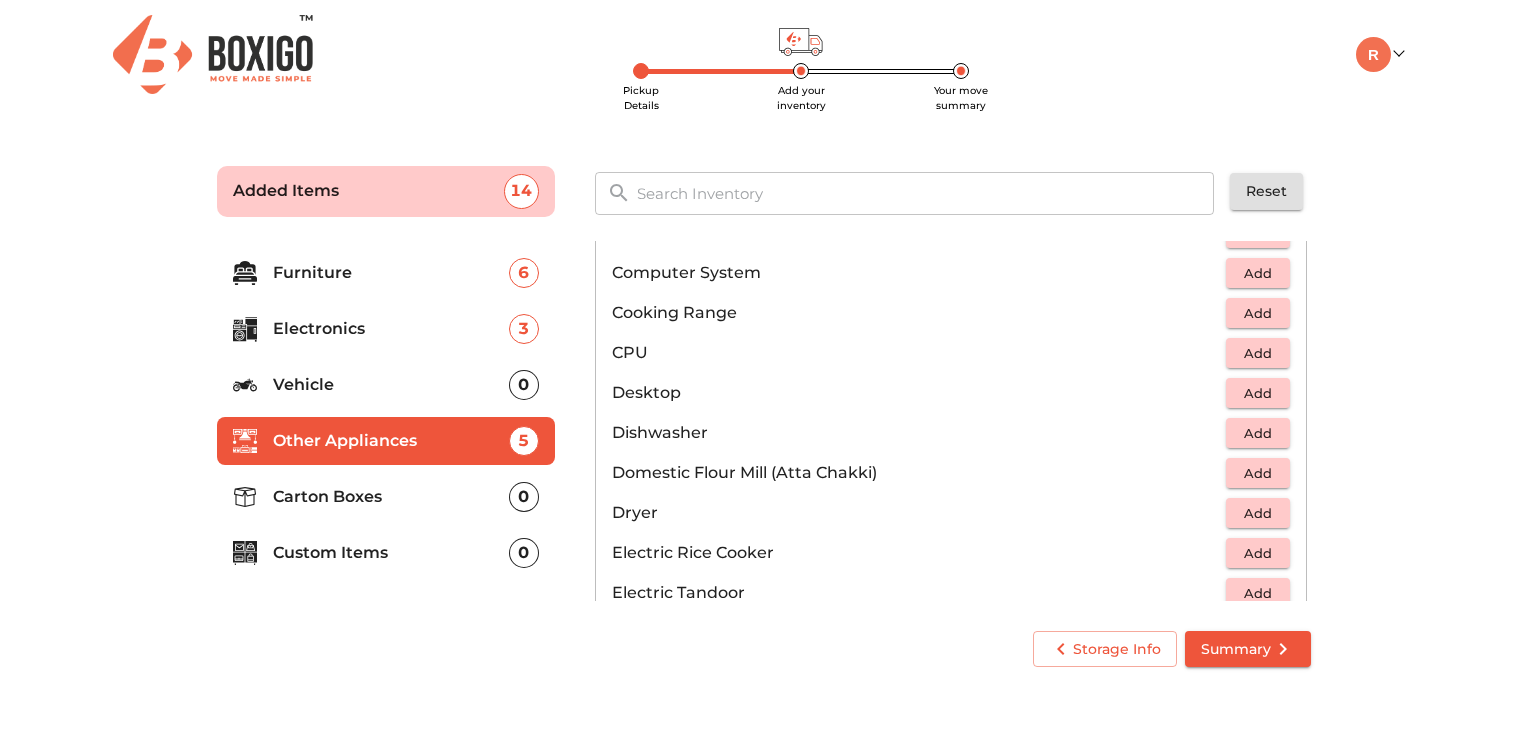 scroll, scrollTop: 372, scrollLeft: 0, axis: vertical 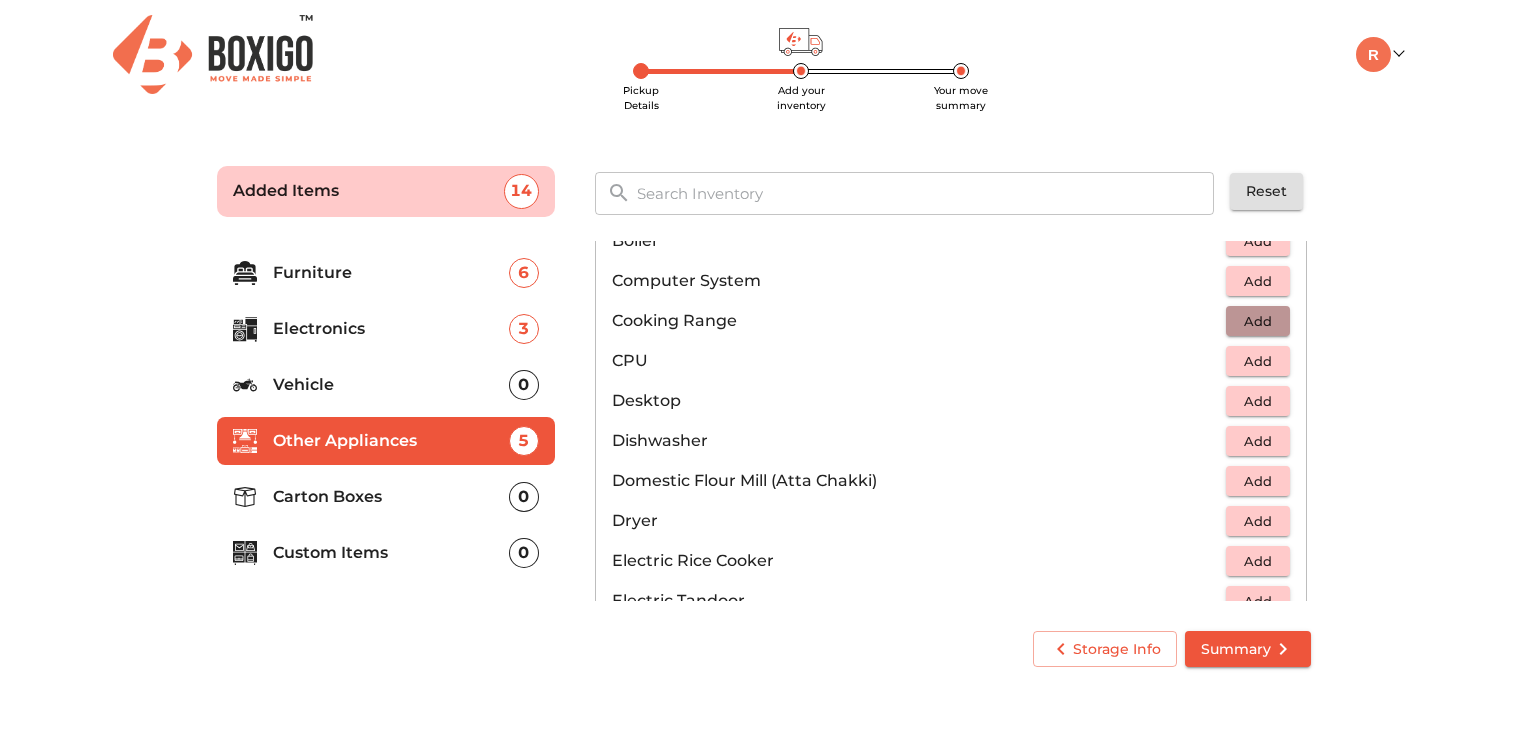 click on "Add" at bounding box center (1258, 321) 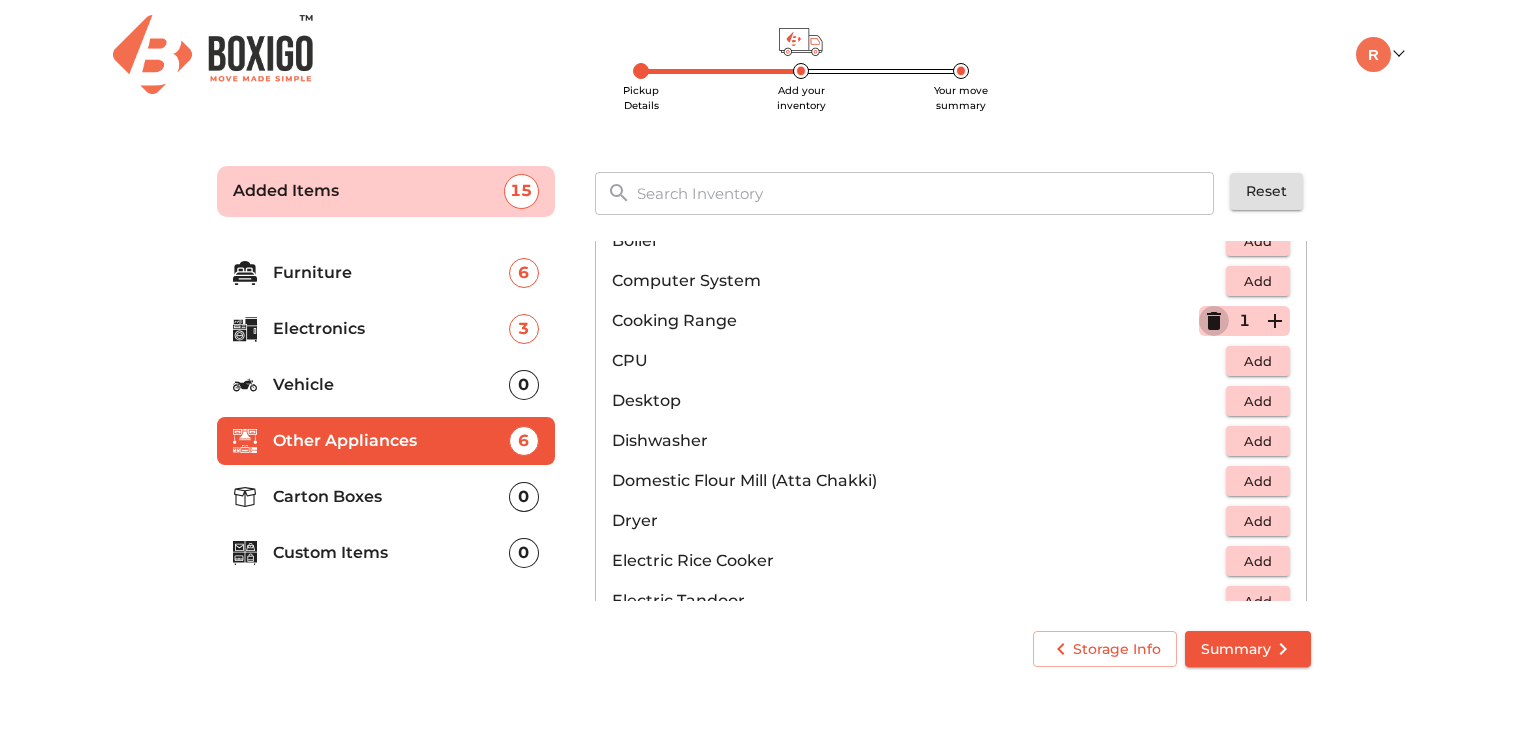 click 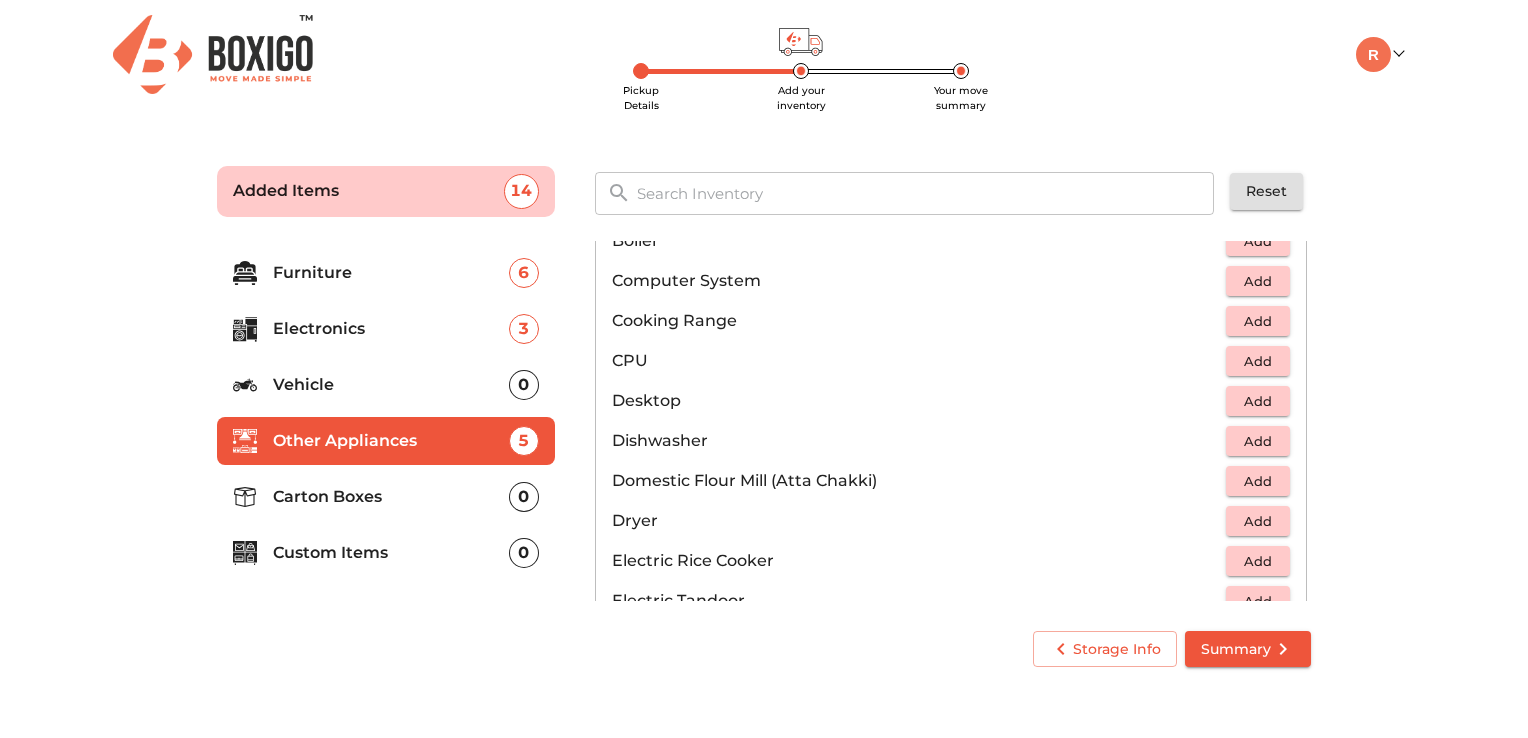 click on "Carton Boxes" at bounding box center [391, 497] 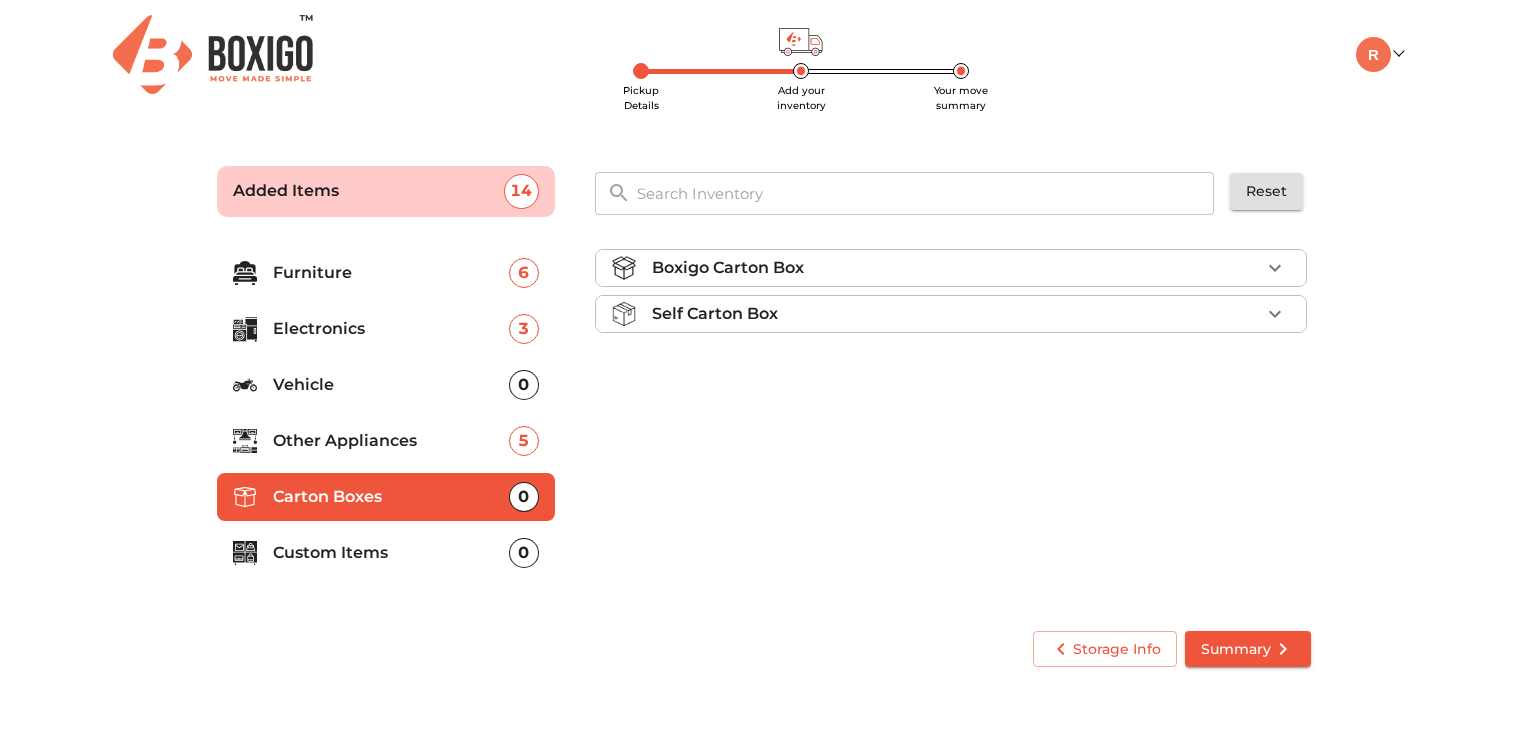 scroll, scrollTop: 0, scrollLeft: 0, axis: both 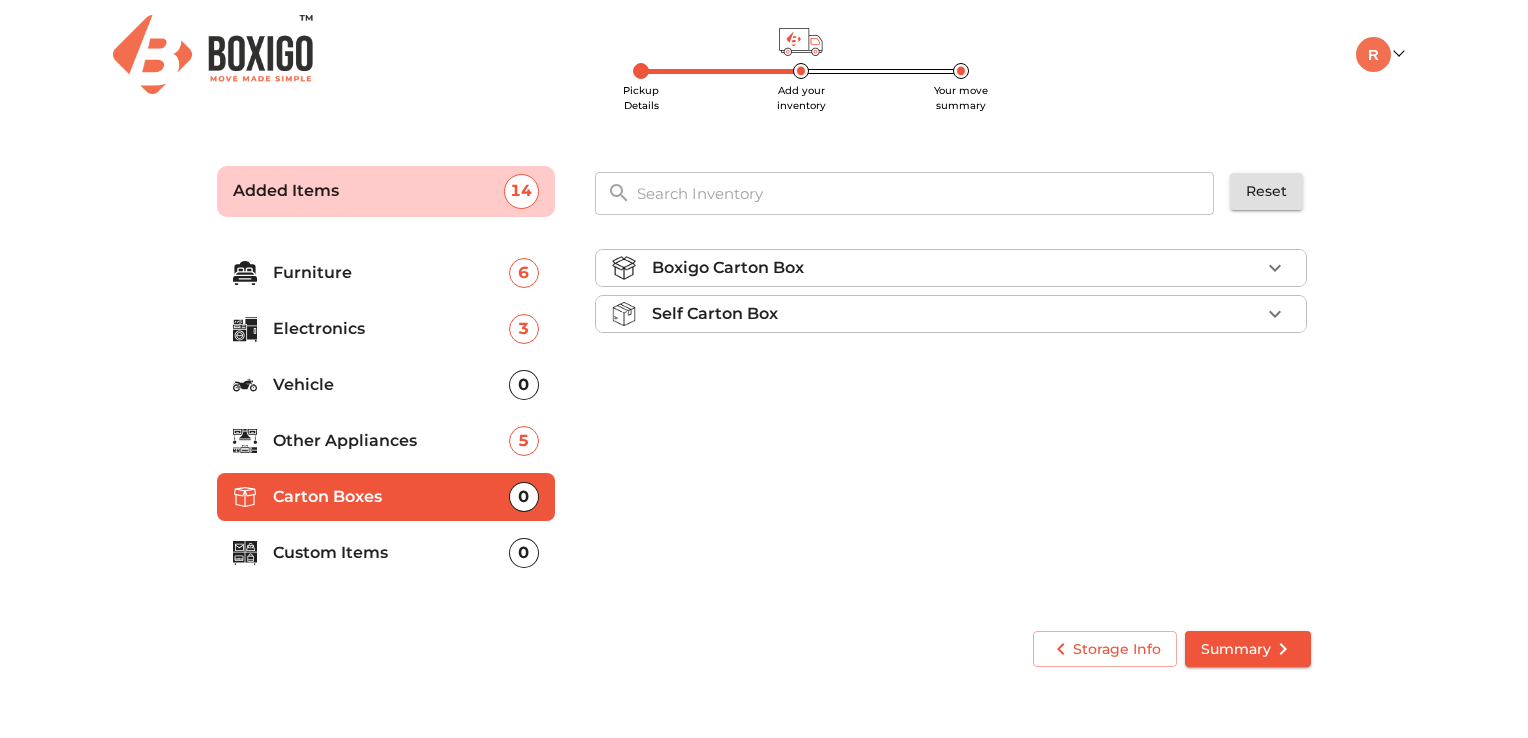 click 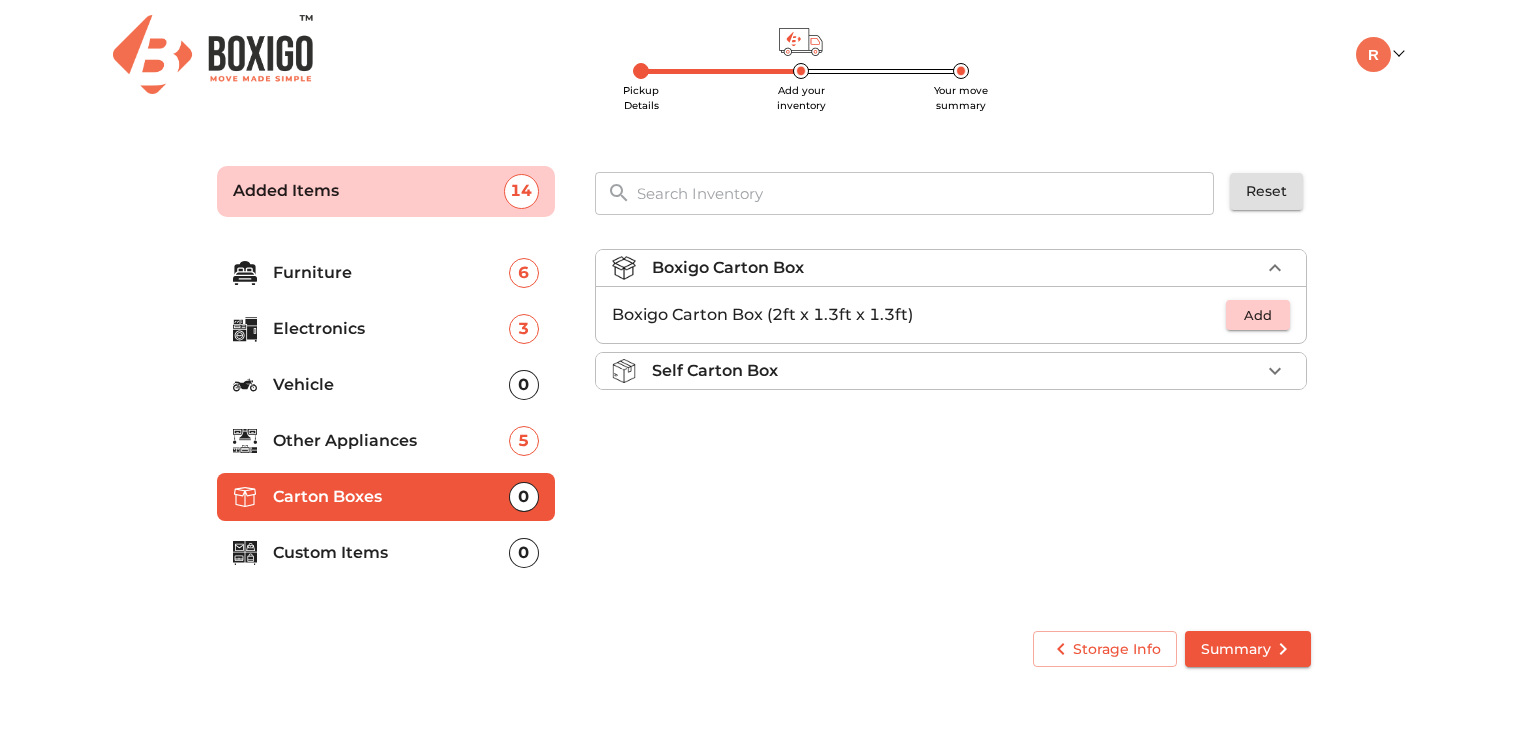 click on "Add" at bounding box center (1258, 315) 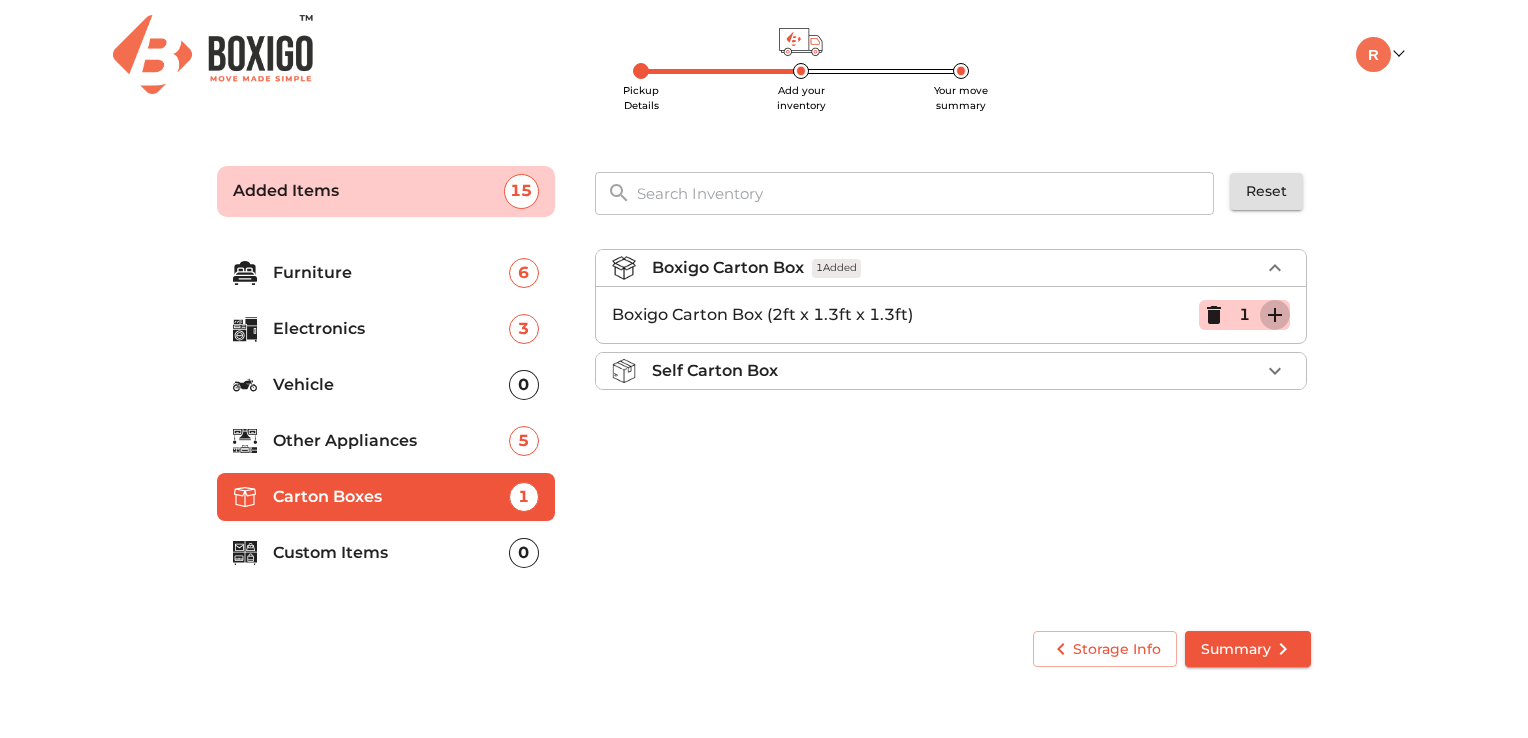 click 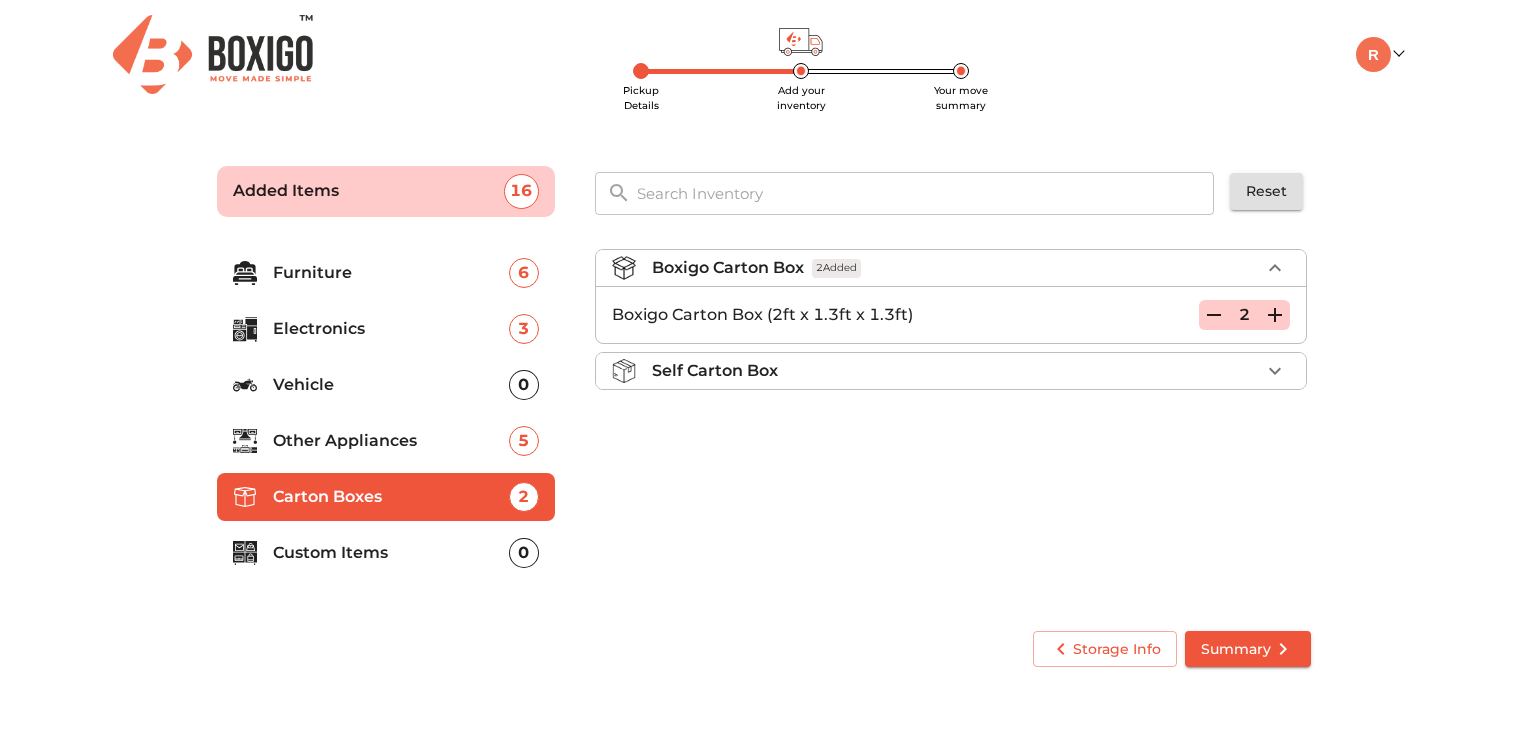 click 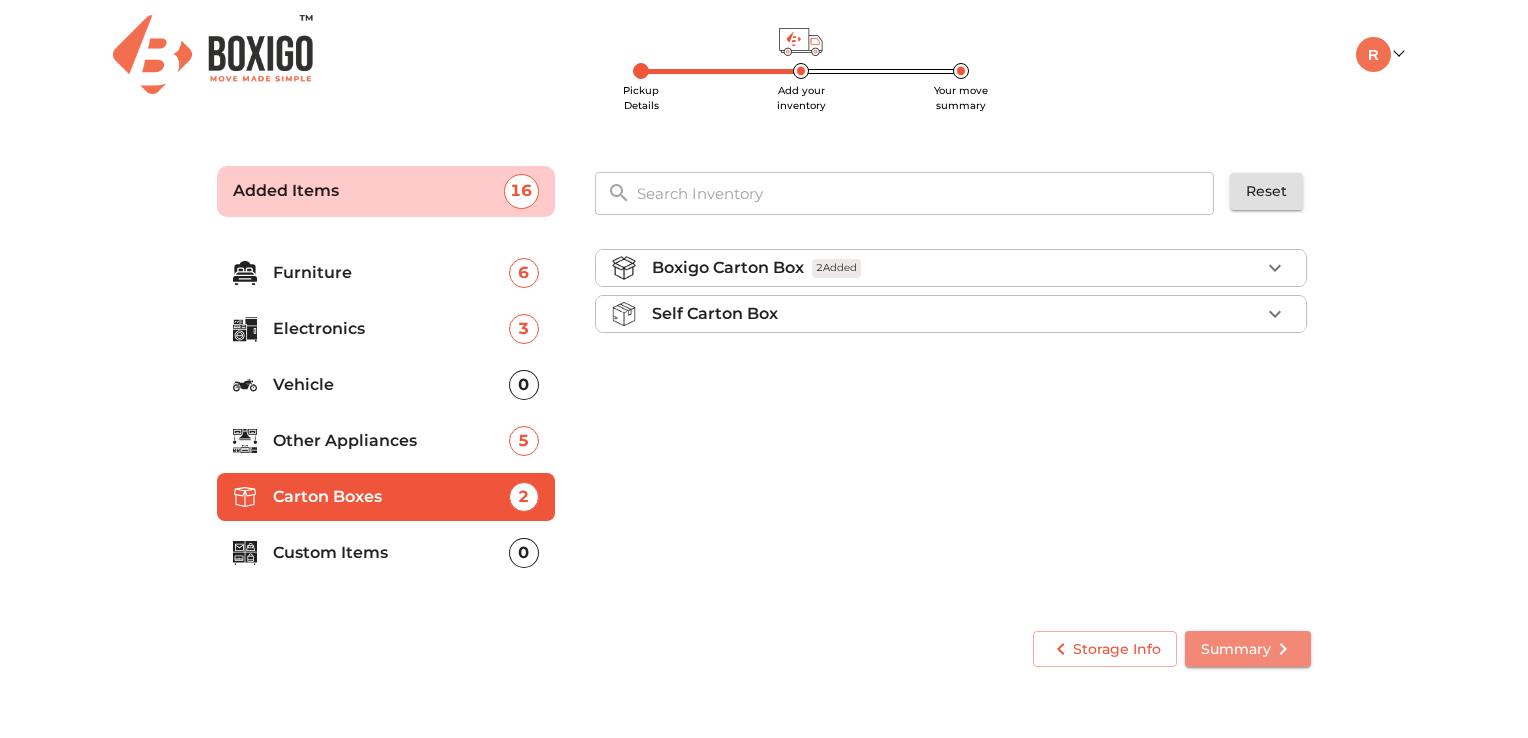 click on "Summary" at bounding box center [1248, 649] 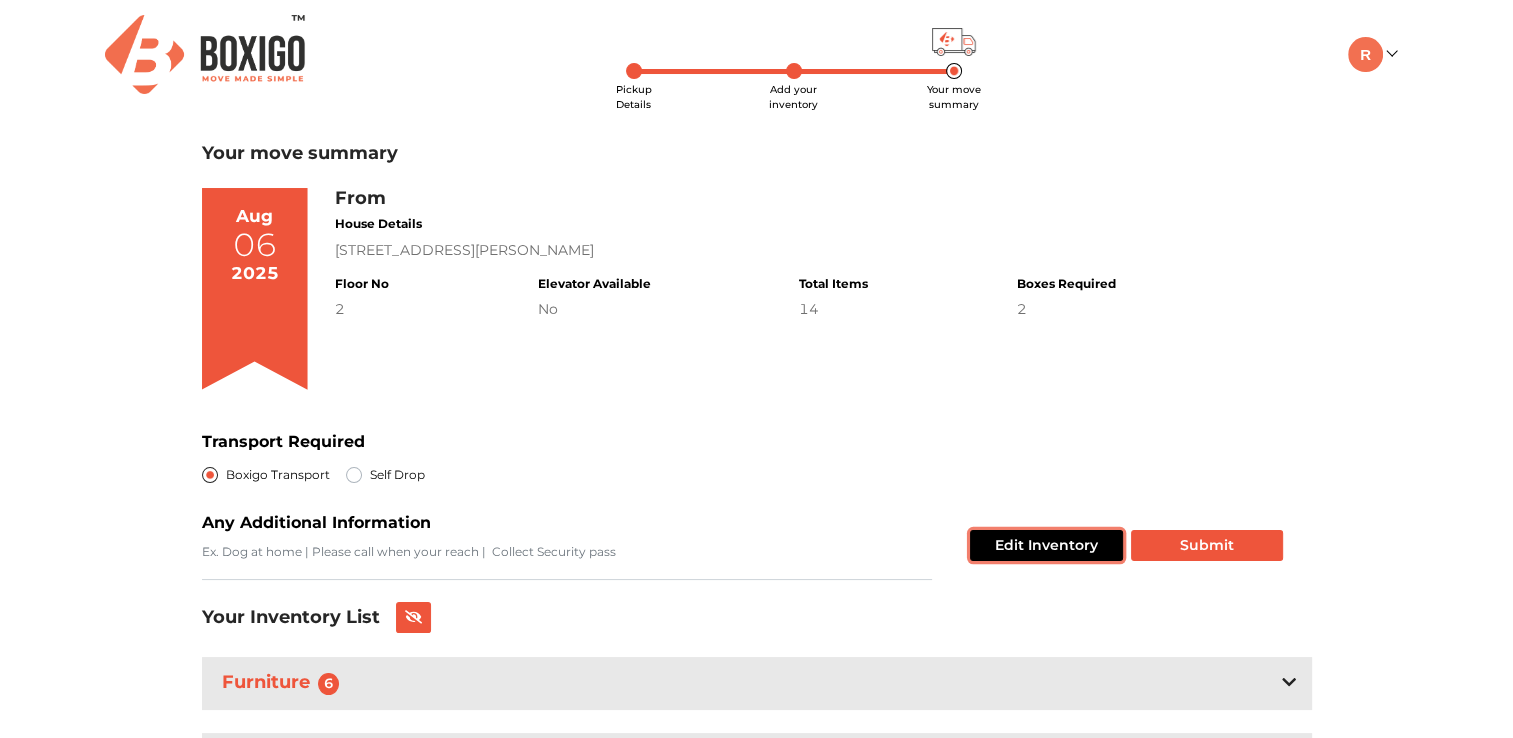 click on "Edit Inventory" at bounding box center (1046, 545) 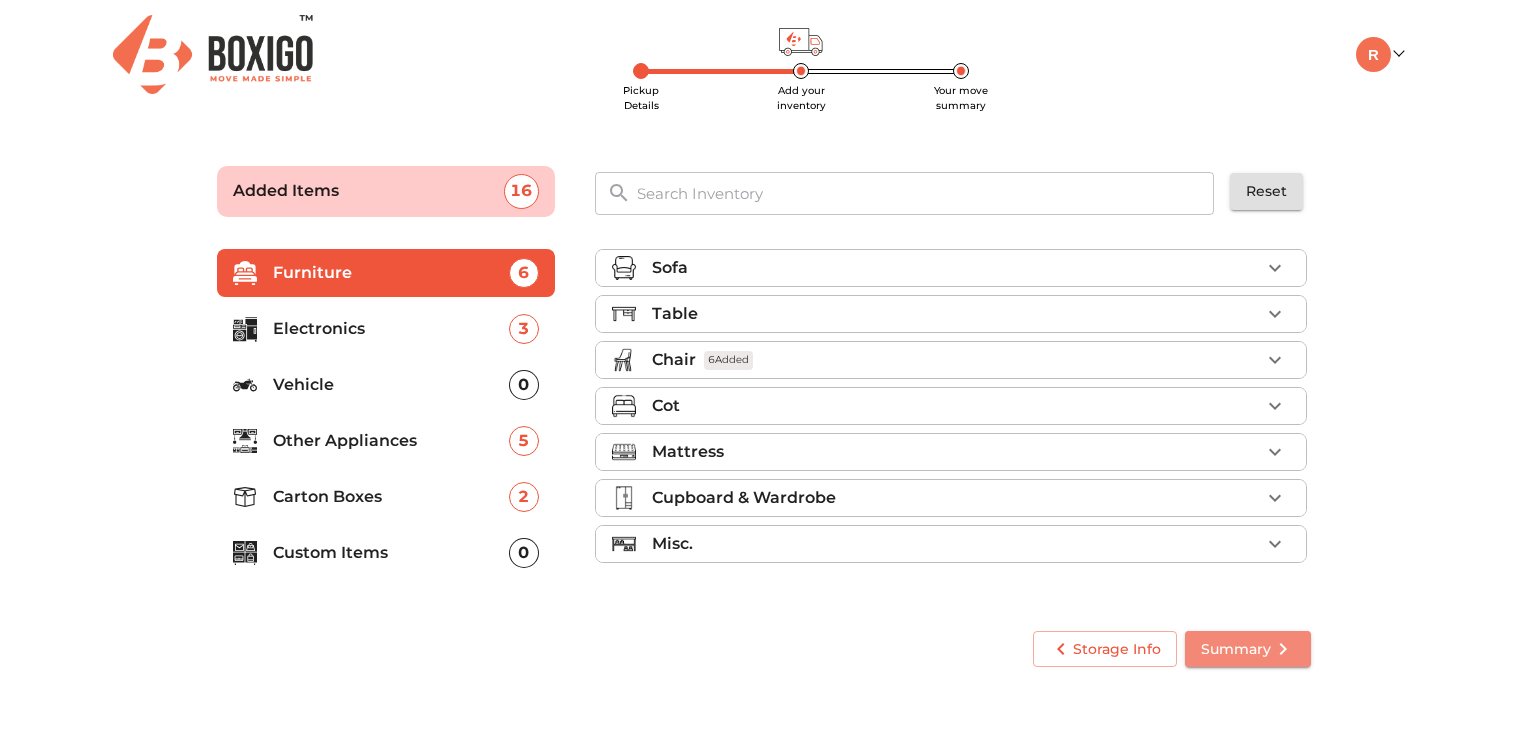 click on "Summary" at bounding box center [1248, 649] 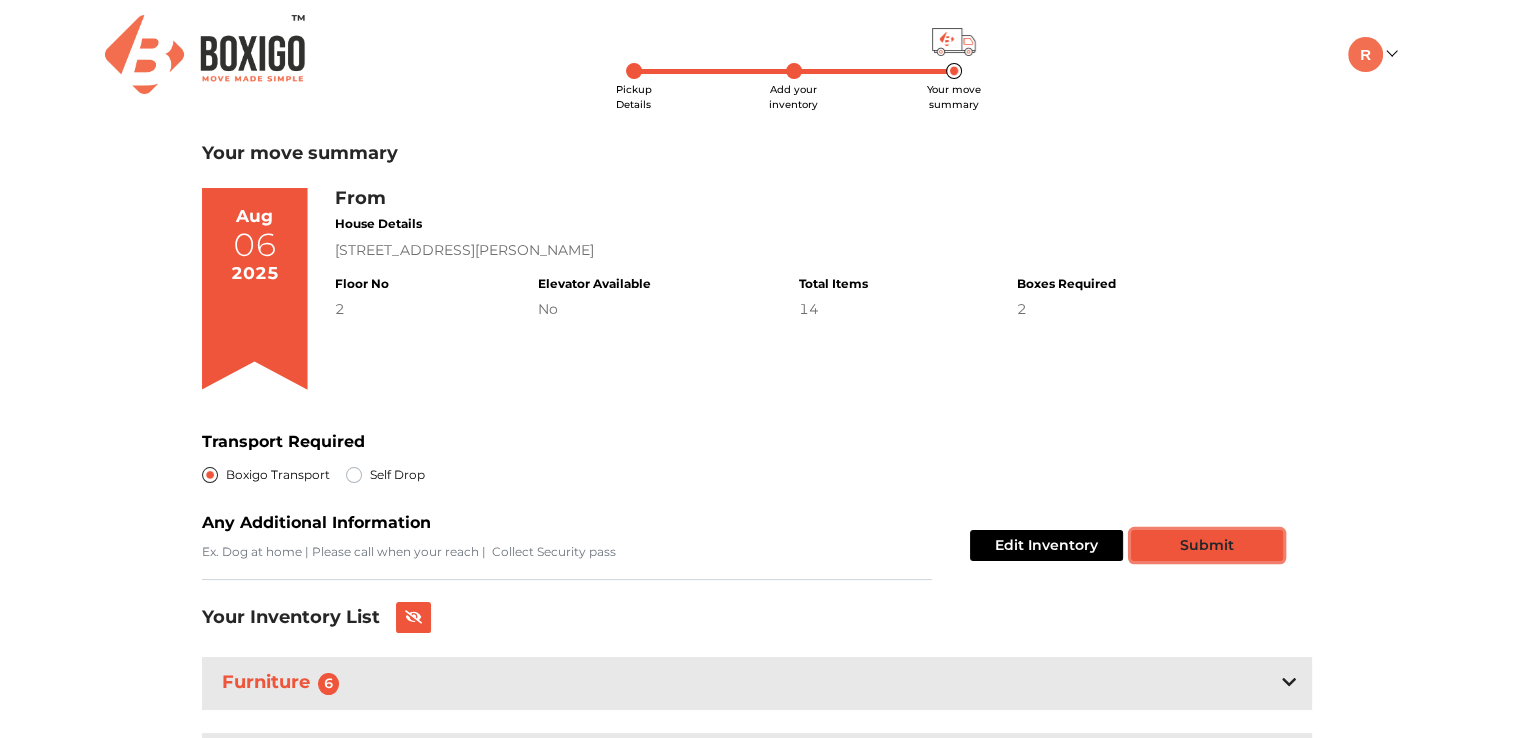 click on "Submit" at bounding box center [1207, 545] 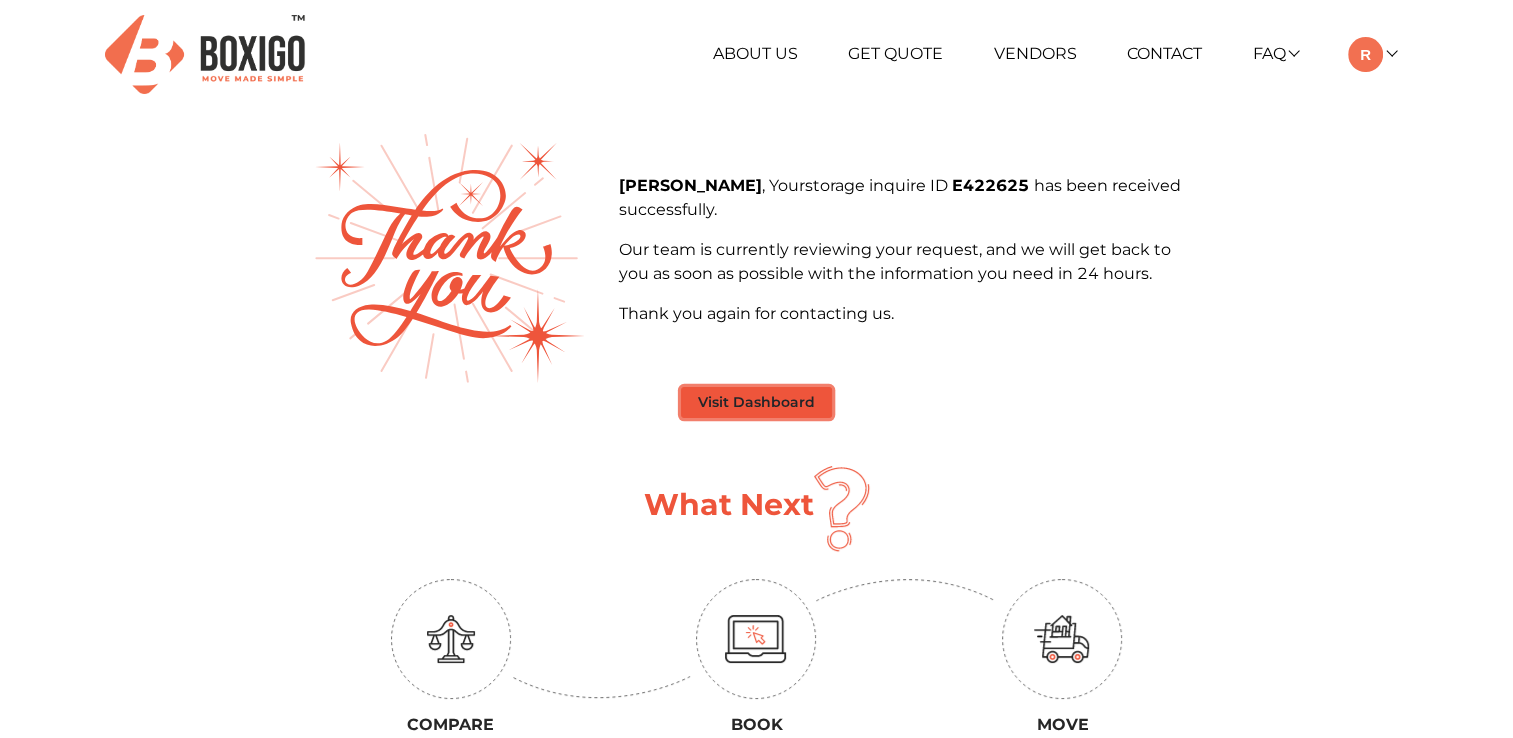 click on "Visit Dashboard" at bounding box center [756, 402] 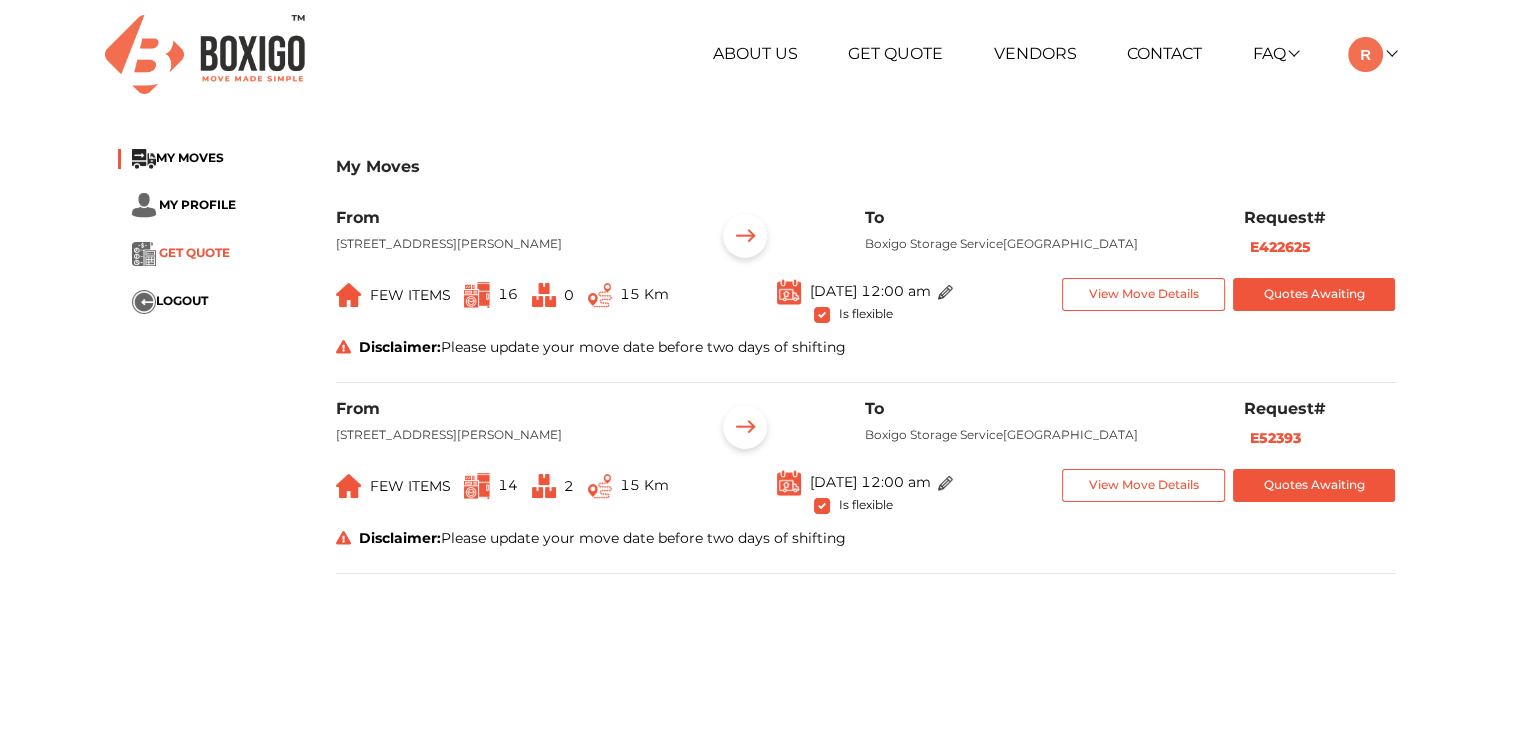 click on "GET QUOTE" at bounding box center (194, 252) 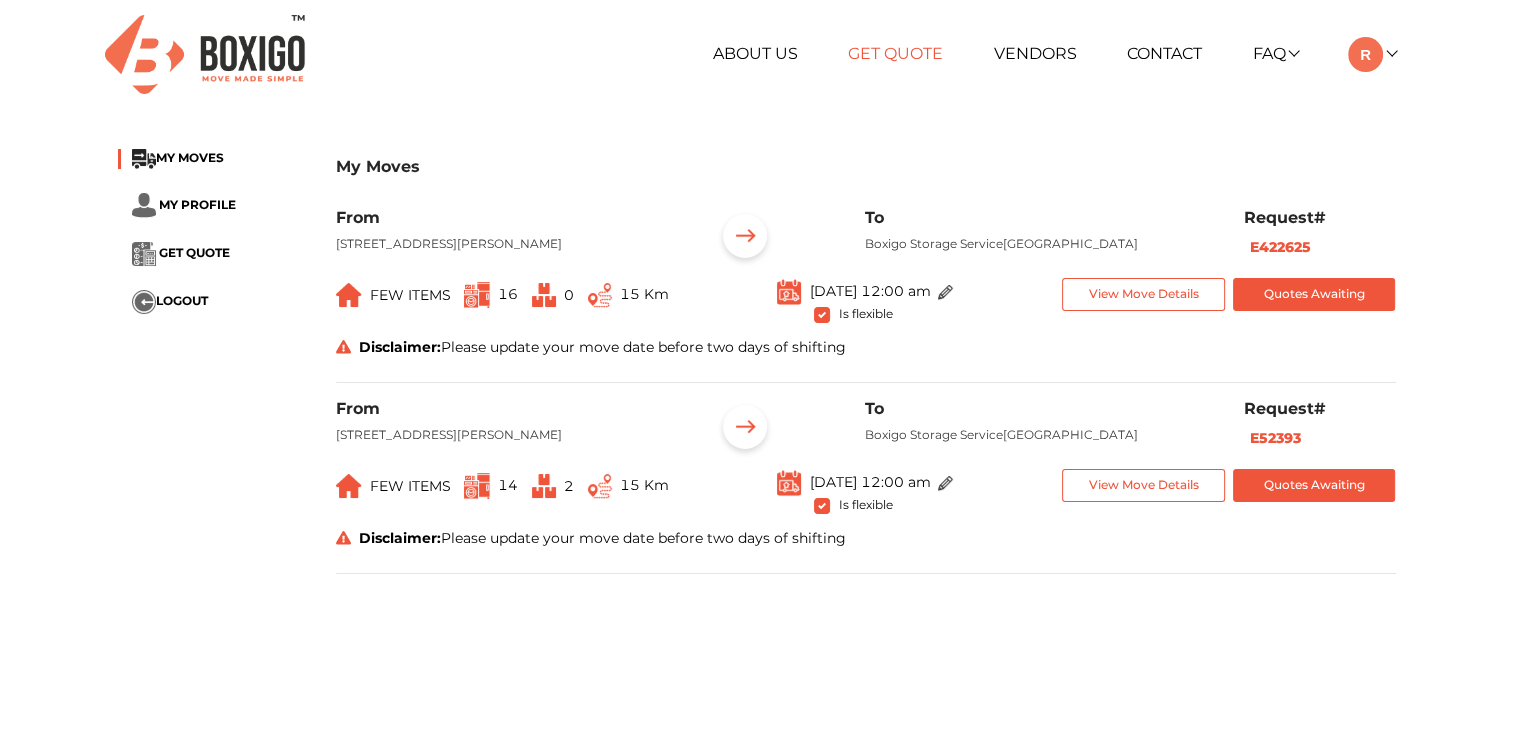 click on "Get Quote" at bounding box center (895, 53) 